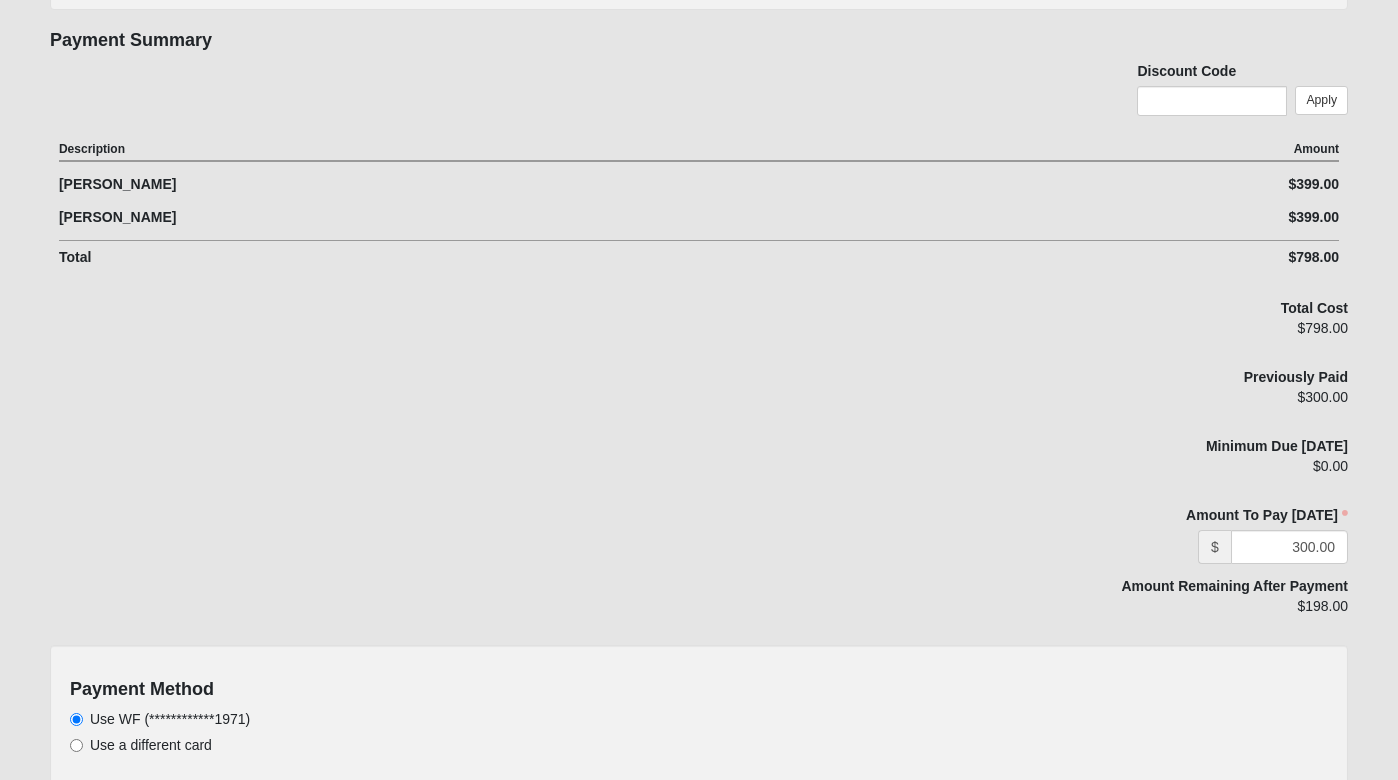 scroll, scrollTop: 541, scrollLeft: 0, axis: vertical 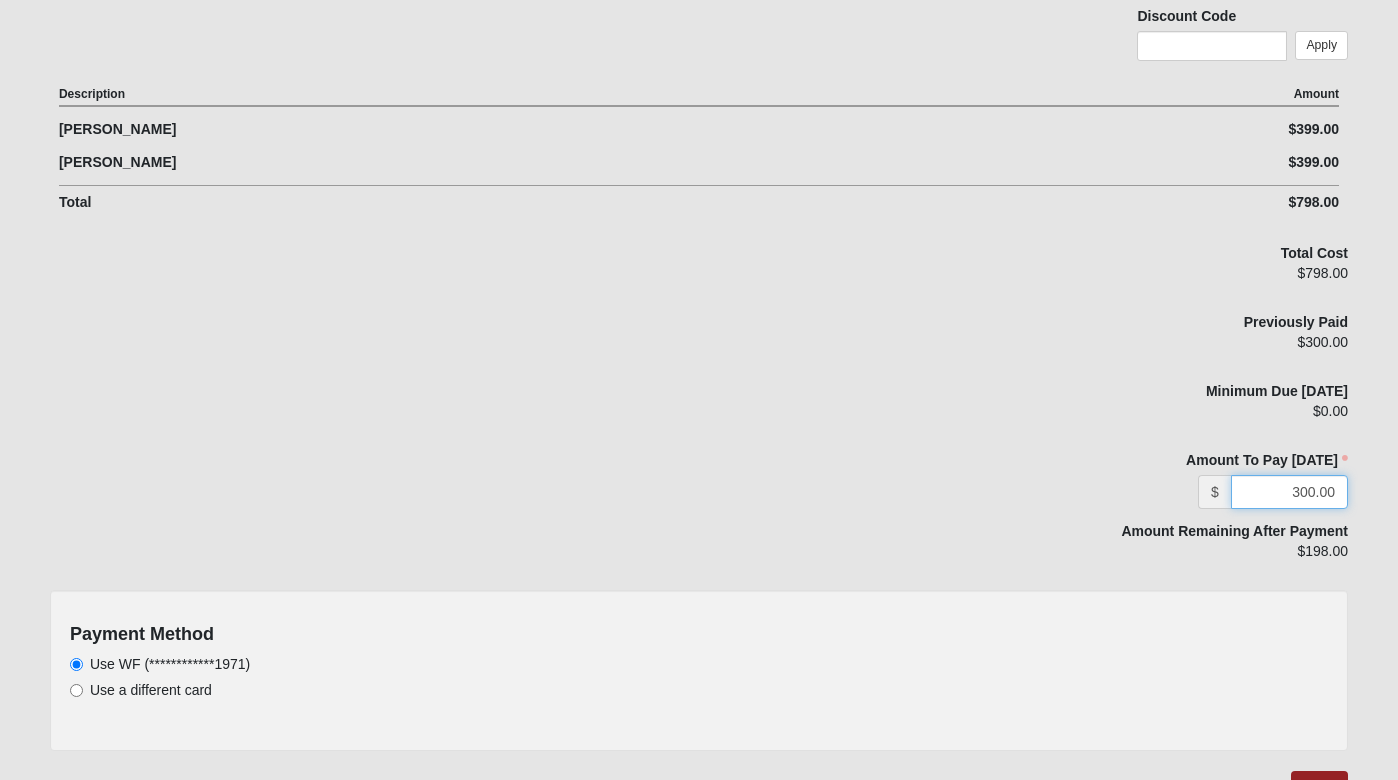 drag, startPoint x: 1275, startPoint y: 496, endPoint x: 1404, endPoint y: 495, distance: 129.00388 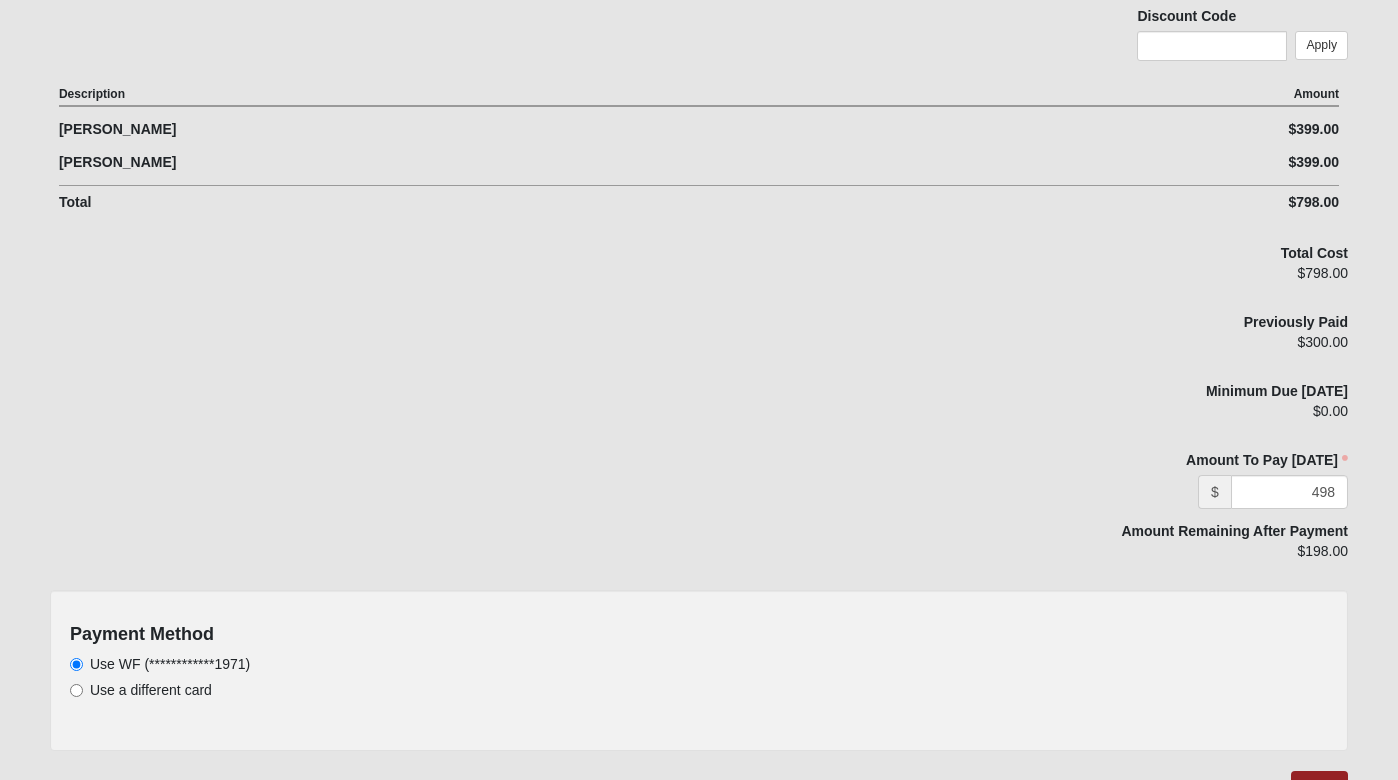 type on "498.00" 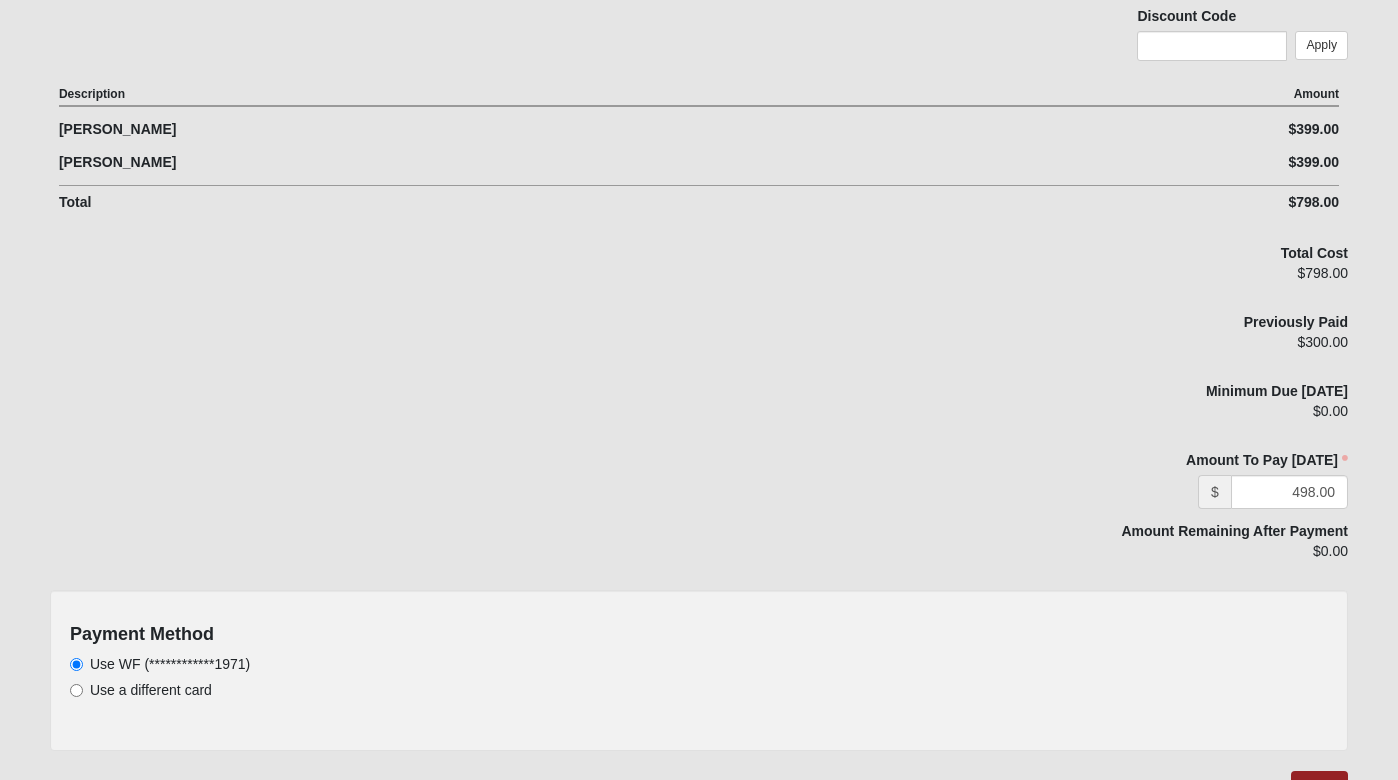 click on "Amount Remaining After Payment" at bounding box center (1234, 531) 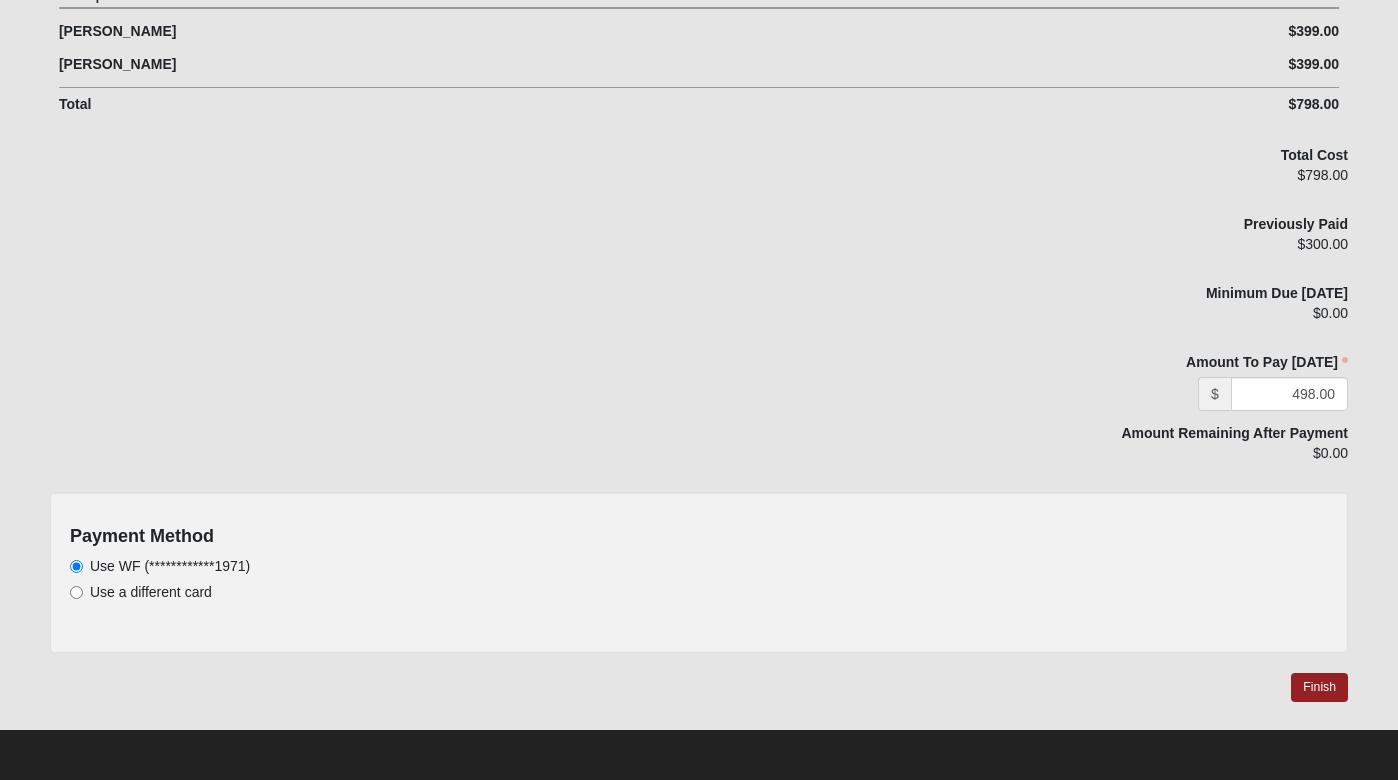 scroll, scrollTop: 638, scrollLeft: 0, axis: vertical 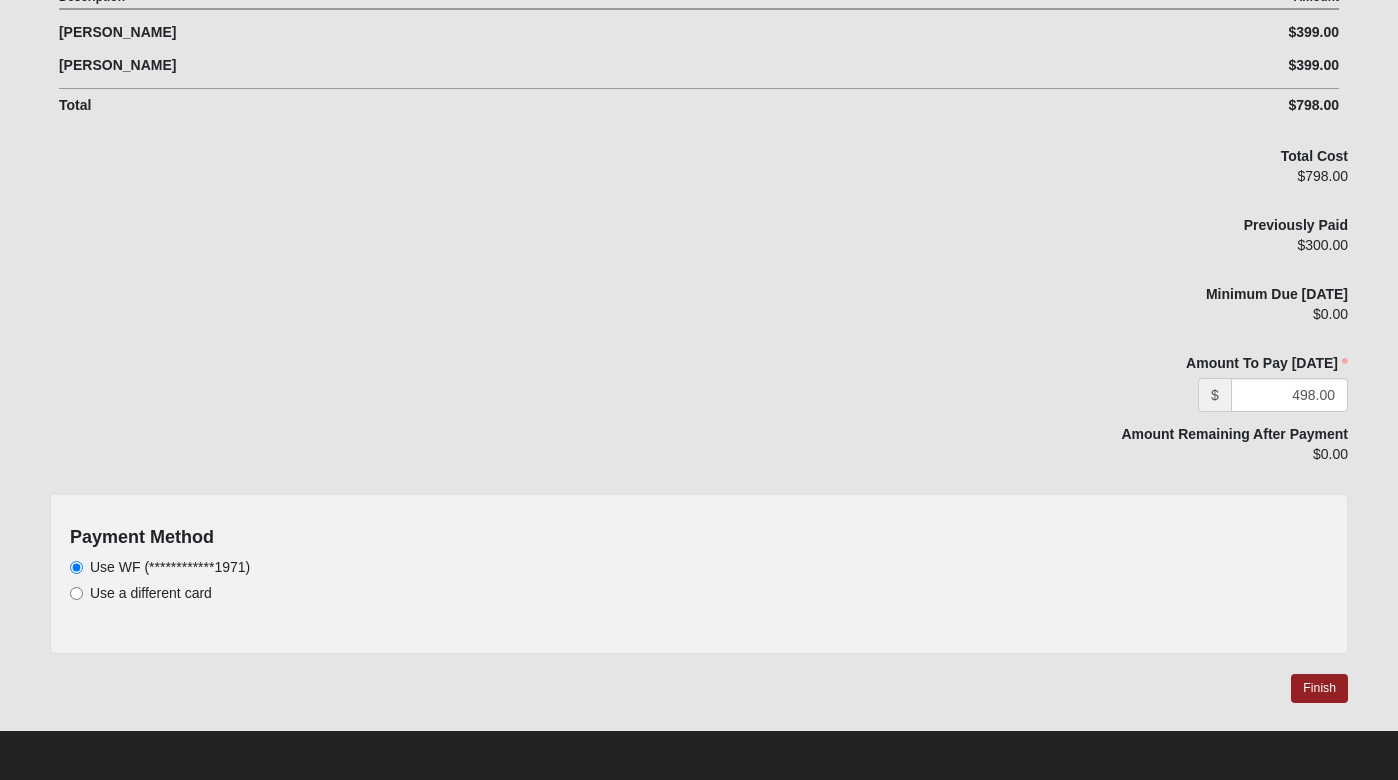 click on "Use a different card" at bounding box center (76, 593) 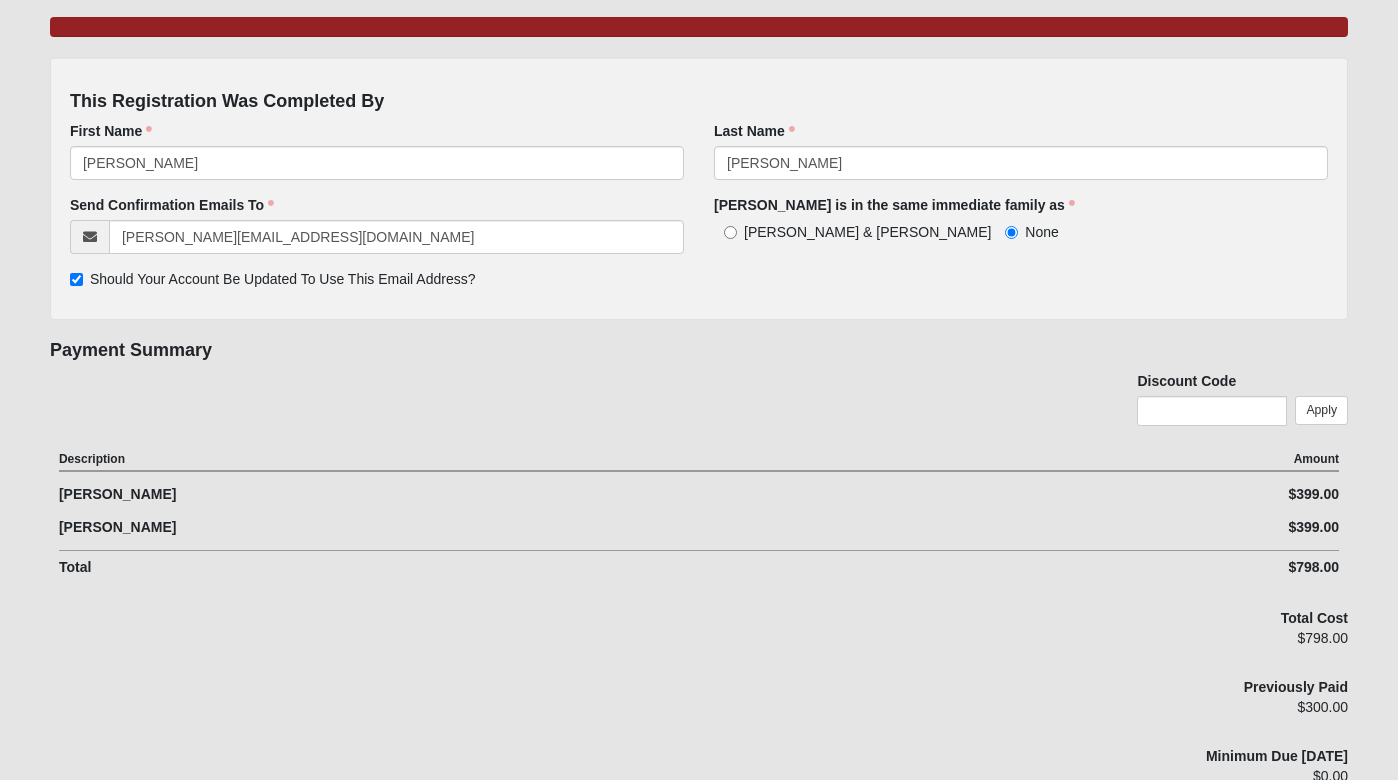 scroll, scrollTop: 182, scrollLeft: 0, axis: vertical 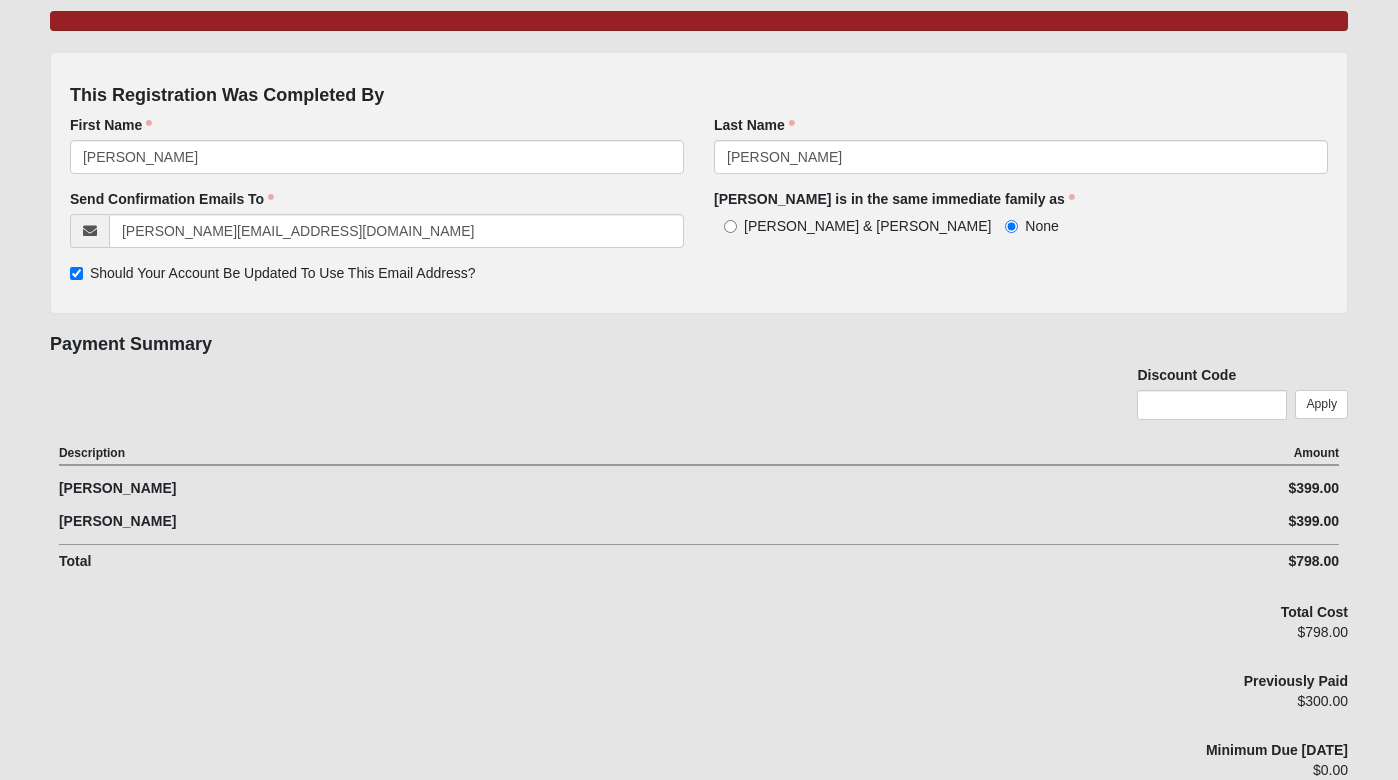 click on "[PERSON_NAME] & [PERSON_NAME]" at bounding box center [730, 226] 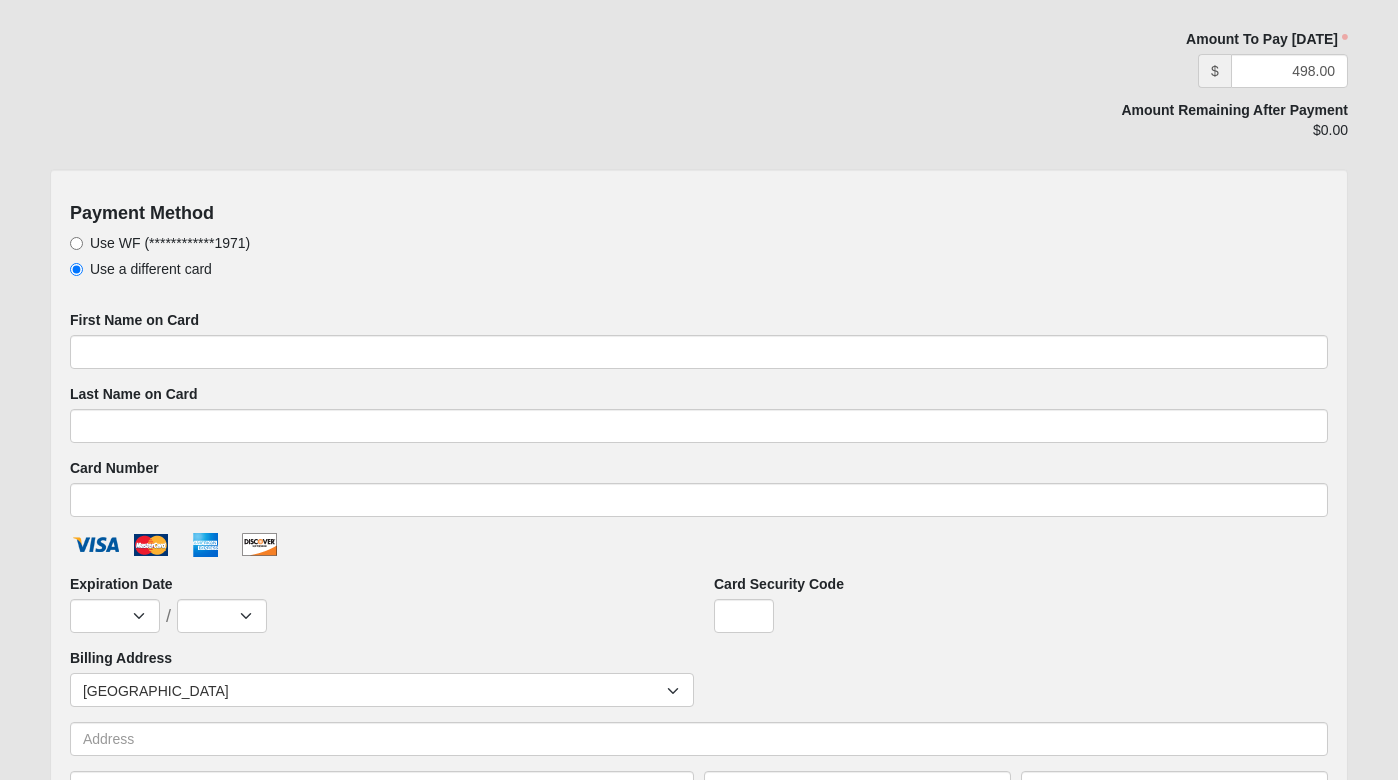 scroll, scrollTop: 982, scrollLeft: 0, axis: vertical 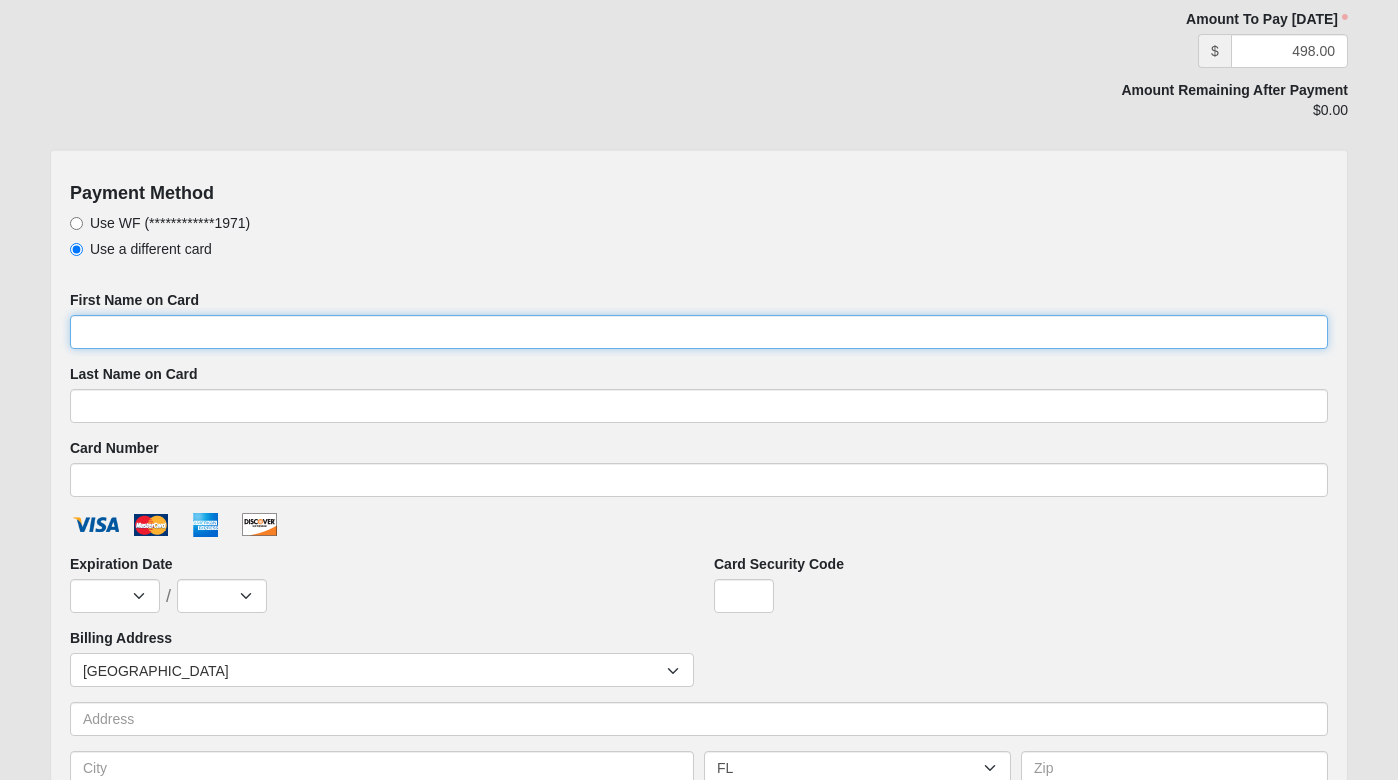 click on "First Name on Card" at bounding box center [699, 332] 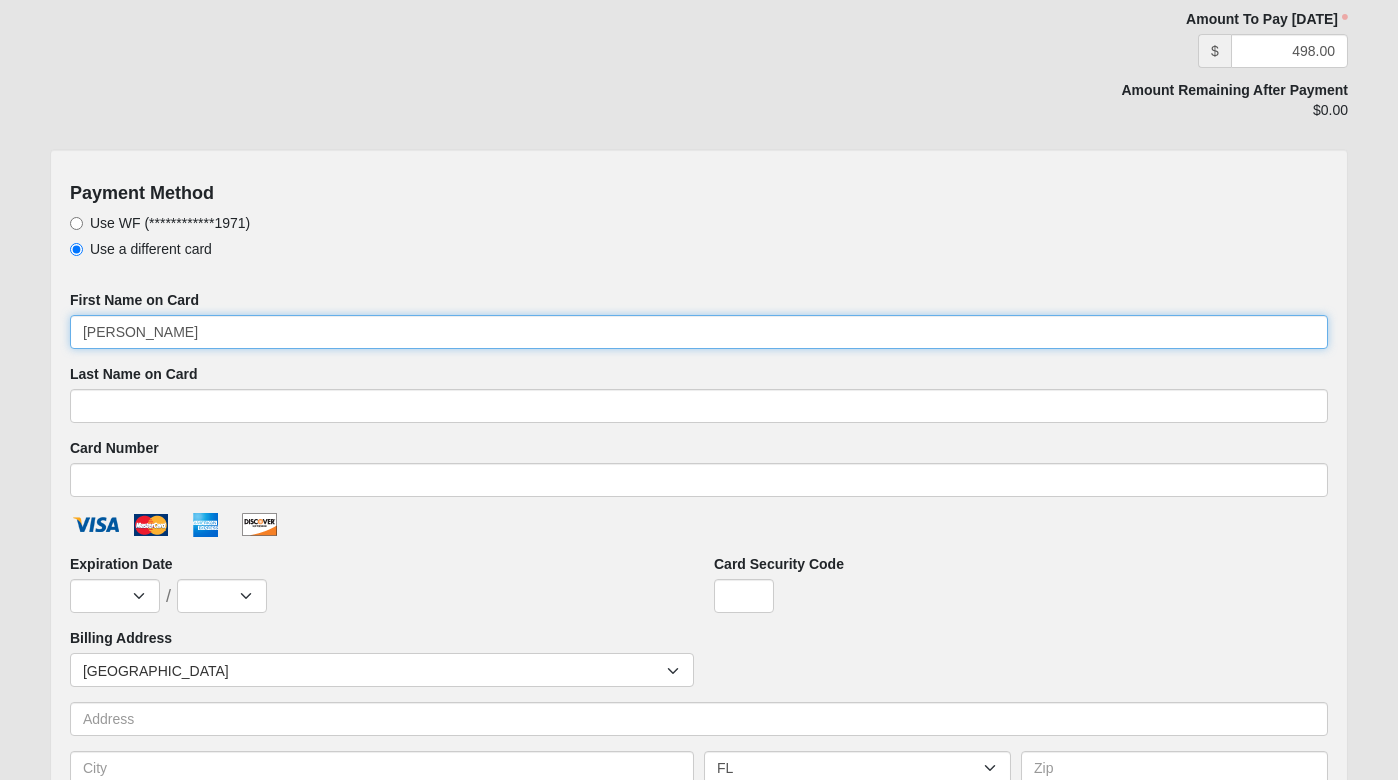 type on "[PERSON_NAME]" 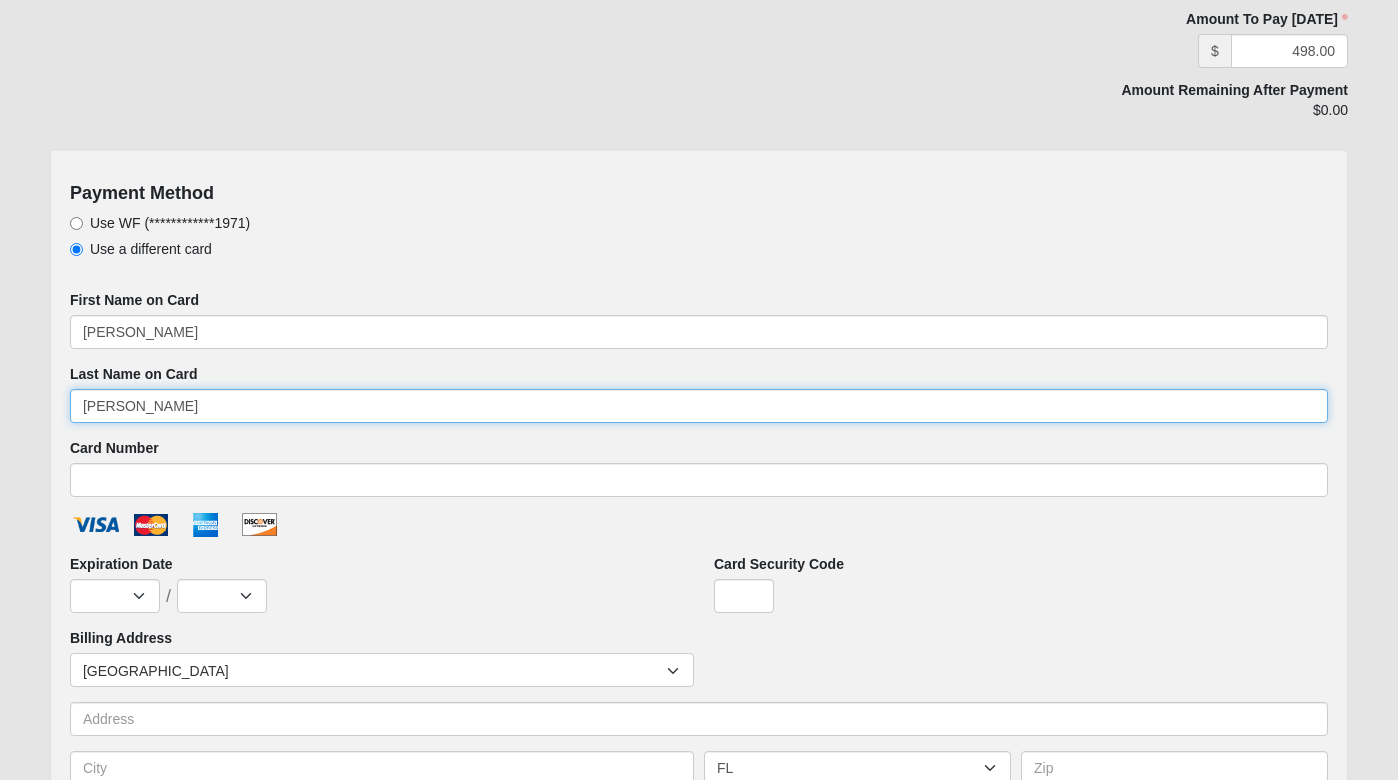 type on "[PERSON_NAME]" 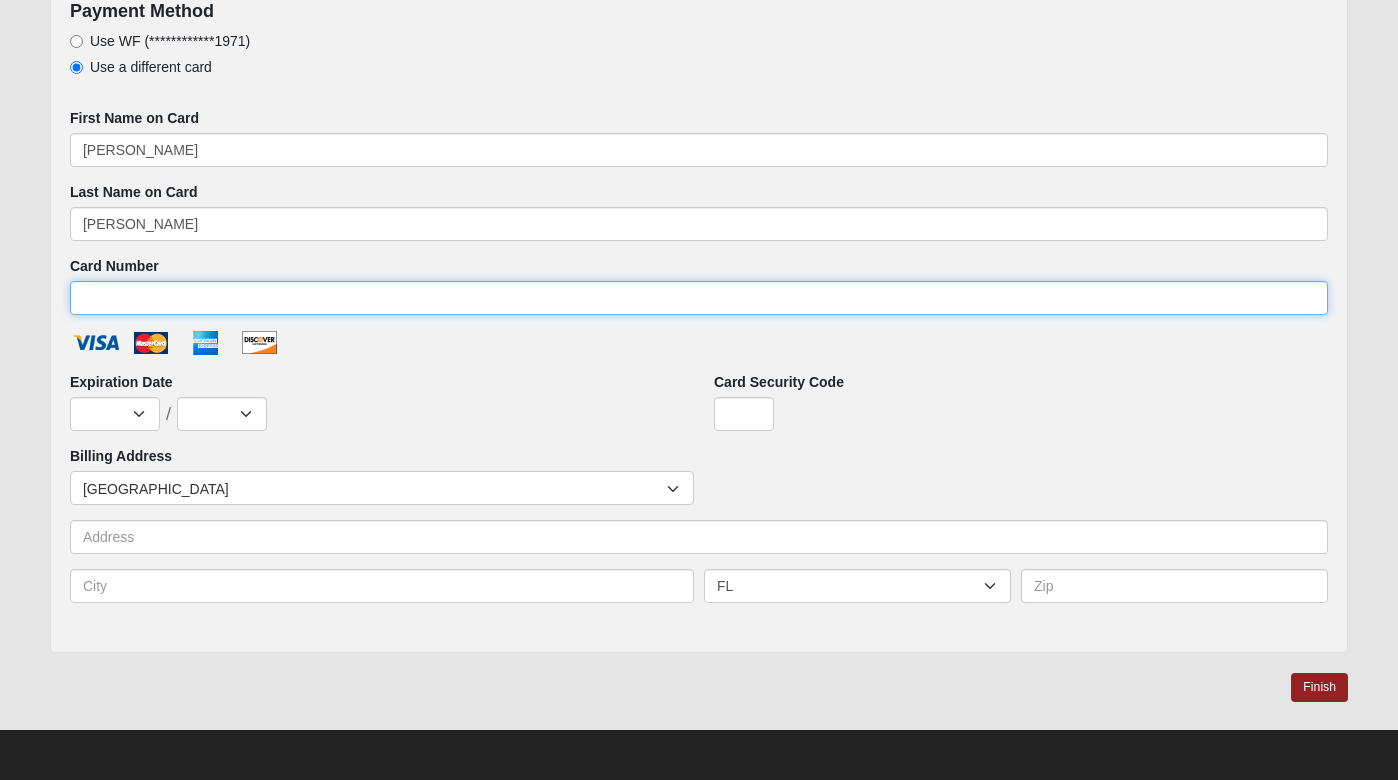 scroll, scrollTop: 1163, scrollLeft: 0, axis: vertical 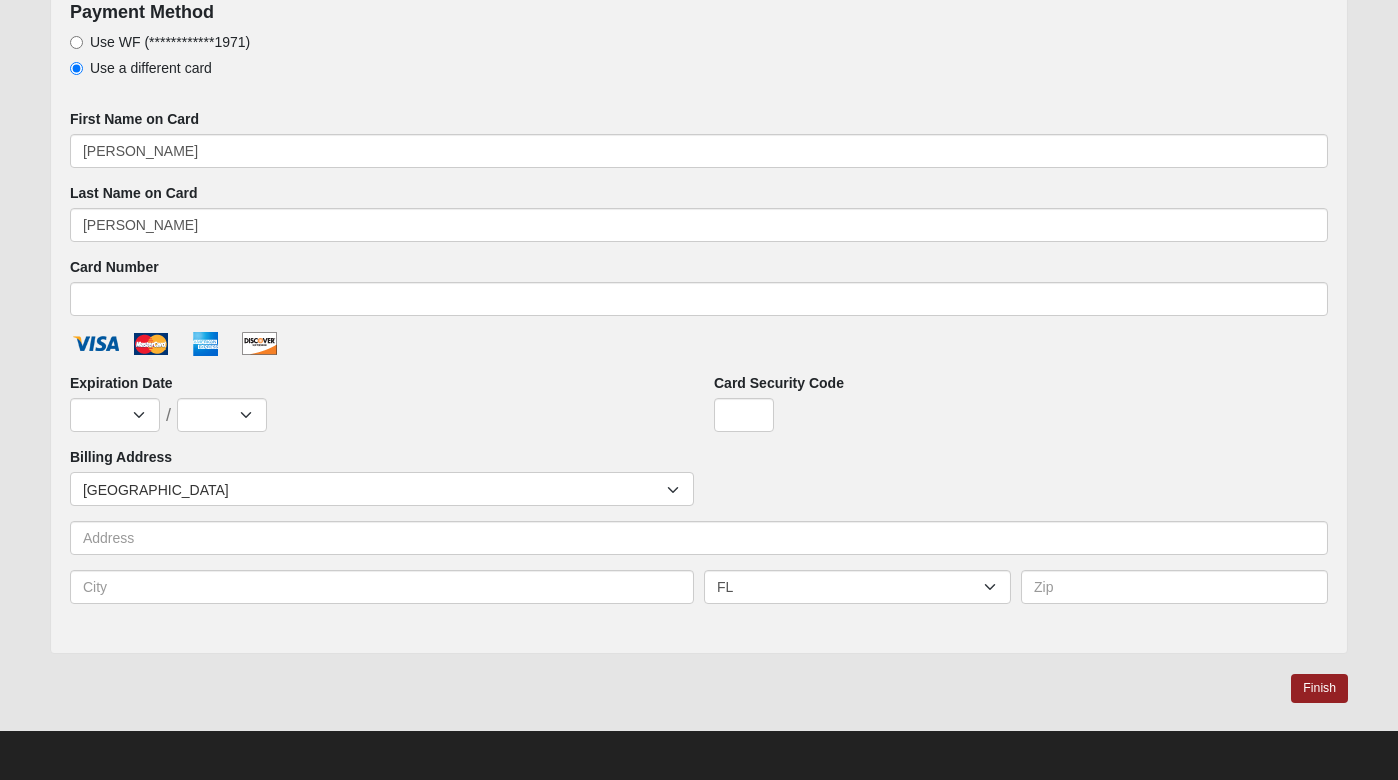 click on "First Name on Card
[PERSON_NAME]
Last Name on Card
[PERSON_NAME]
Card Number
Expiration Date
Jan
Feb
Mar
Apr
May
Jun
[DATE]
Aug
Sep
Oct
Nov
Dec
/
2025
2026
2027
2028
2029
2030
2031
2032
2033
2034
2035
2036
2037
2038
2039
2040" at bounding box center [699, 364] 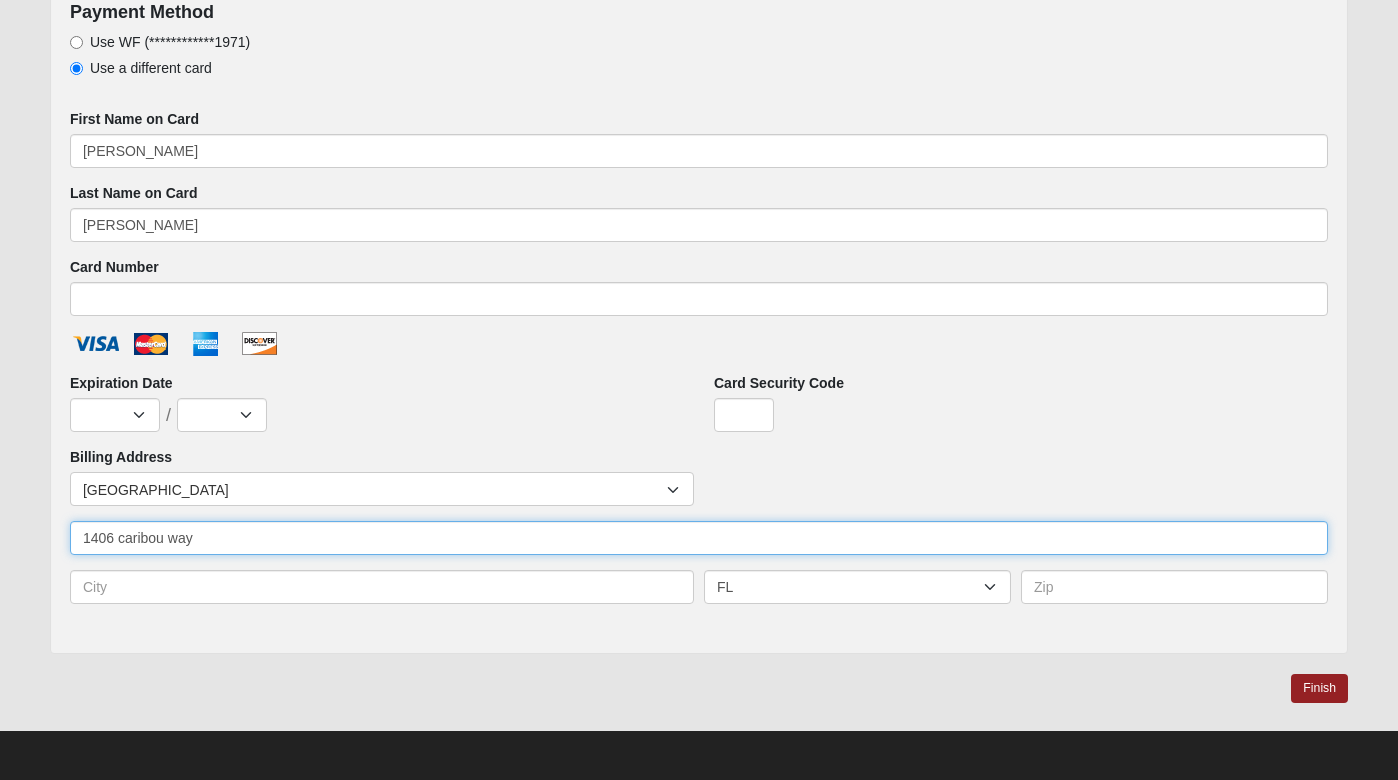 type on "1406 caribou way" 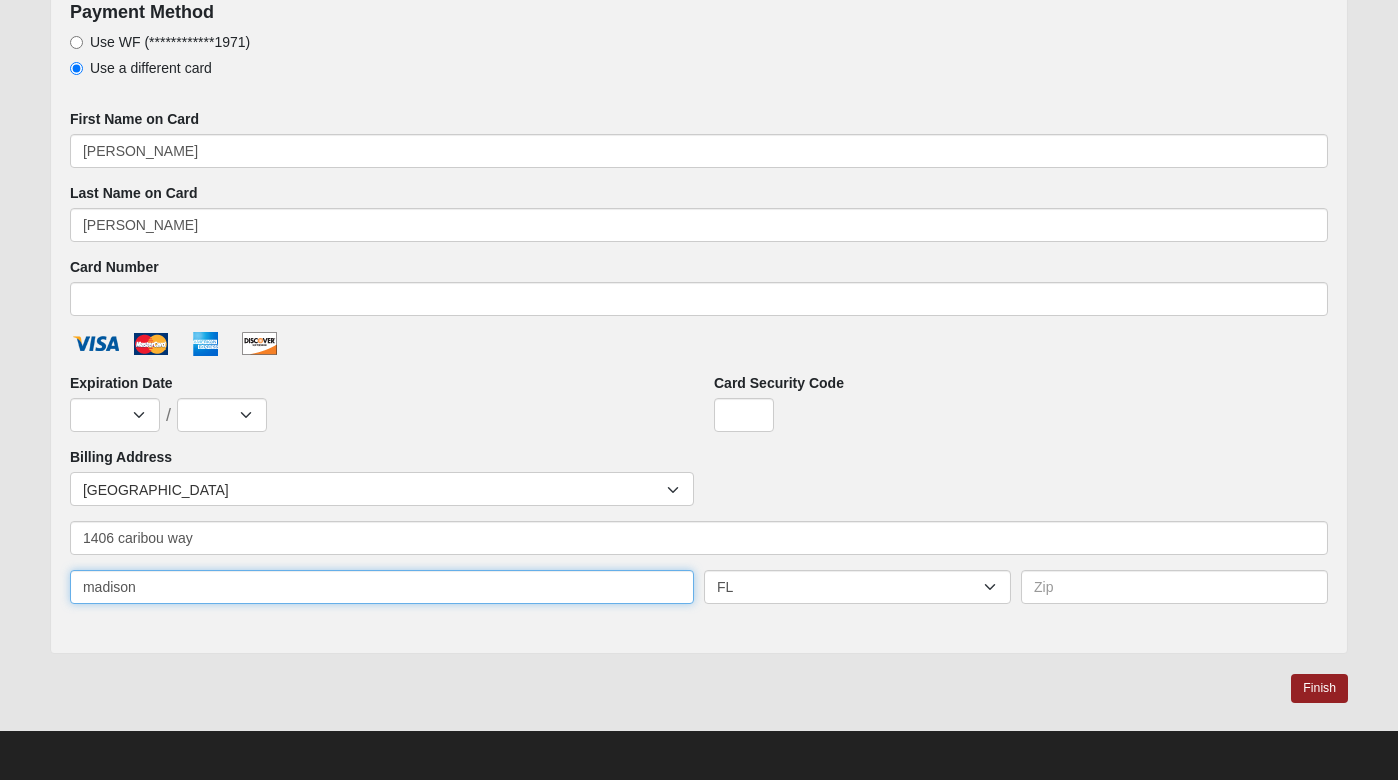 type on "madison" 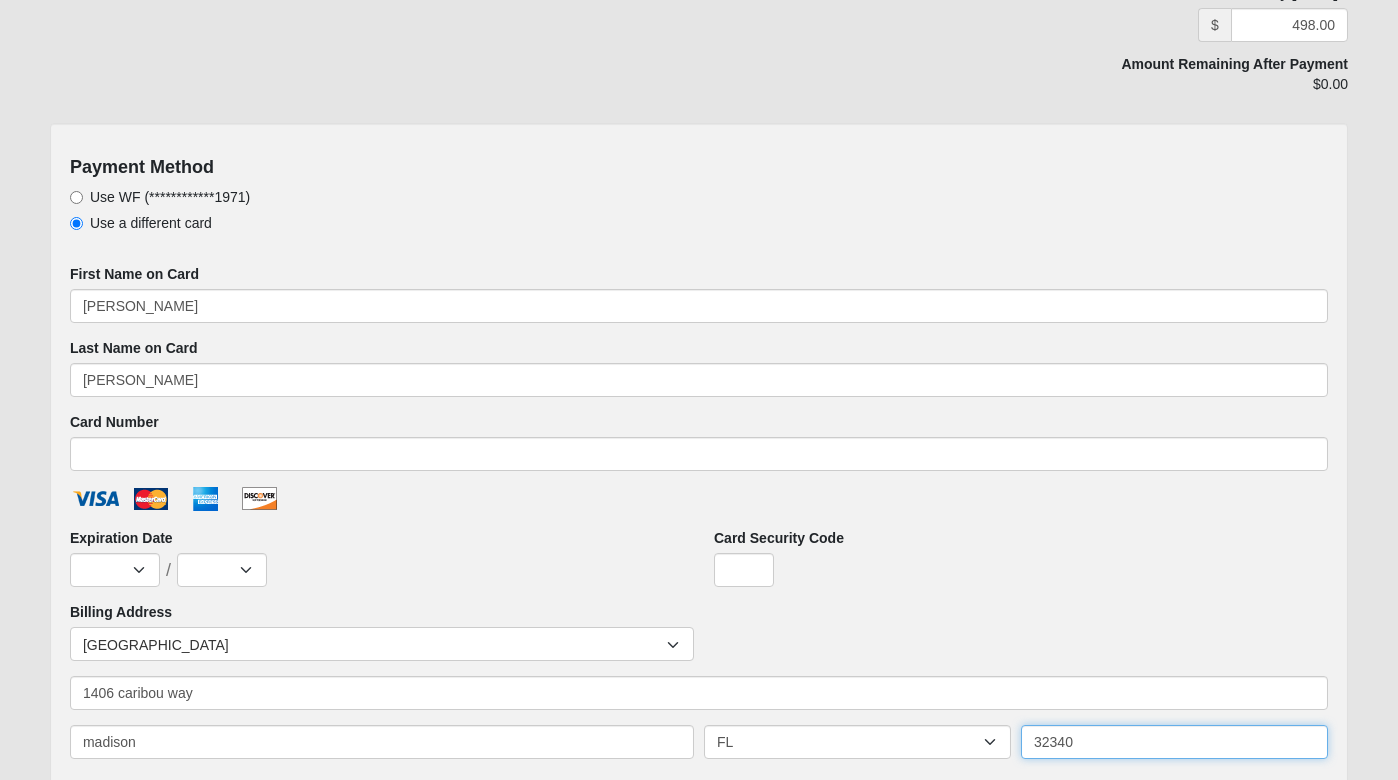 scroll, scrollTop: 1155, scrollLeft: 0, axis: vertical 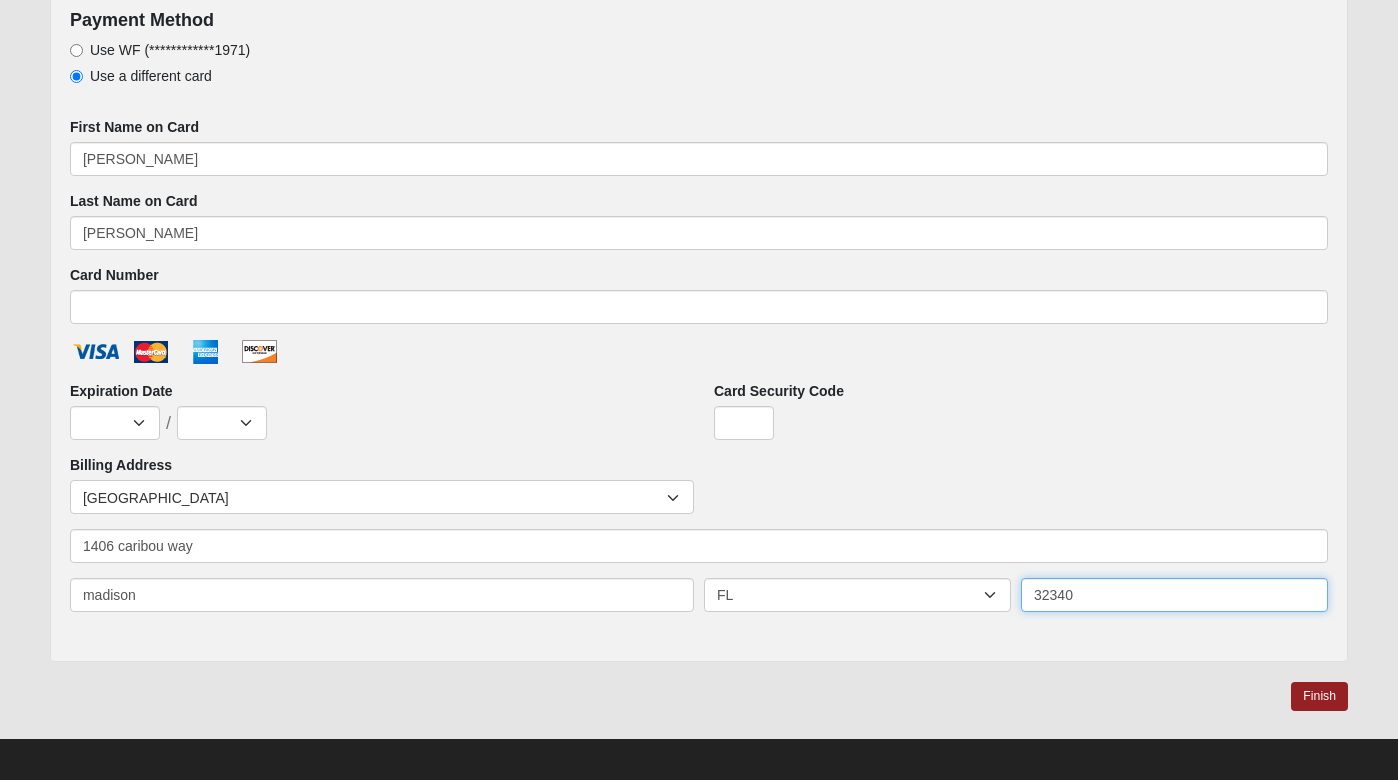 type on "32340" 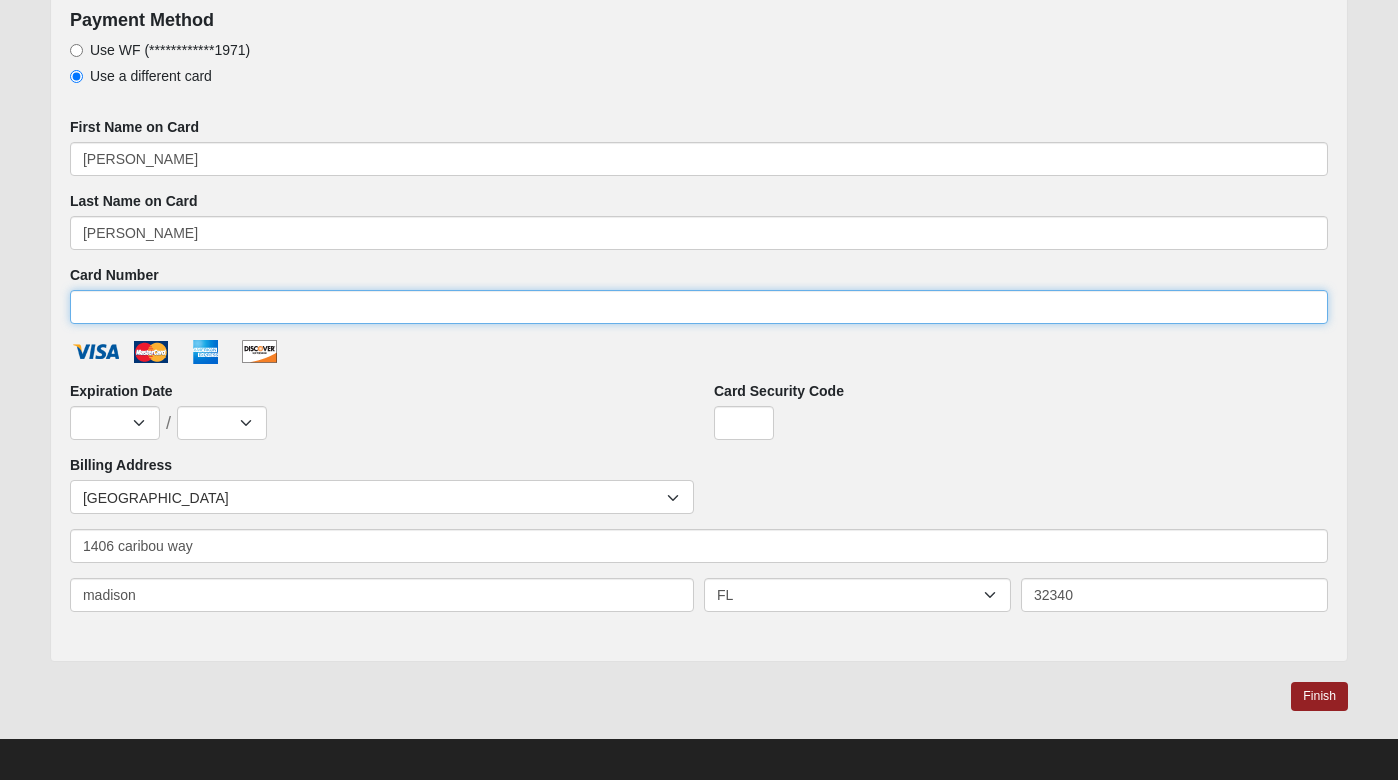 click on "Card Number" at bounding box center (699, 307) 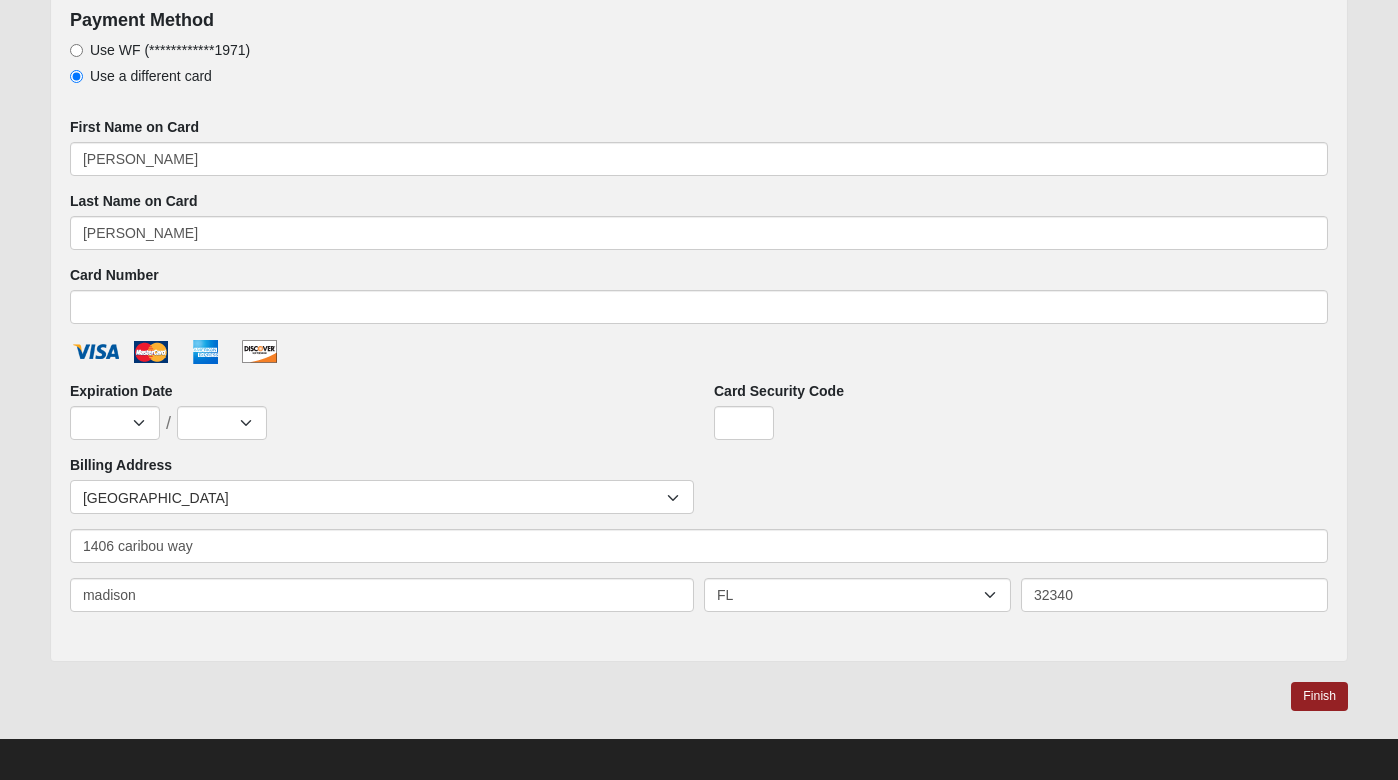 click on "Expiration Date
Jan
Feb
Mar
Apr
May
Jun
[DATE]
Aug
Sep
Oct
Nov
Dec
/
2025
2026
2027
2028
2029
2030
2031
2032
2033
2034
2035
2036
2037
2038
2039
2040" at bounding box center (377, 410) 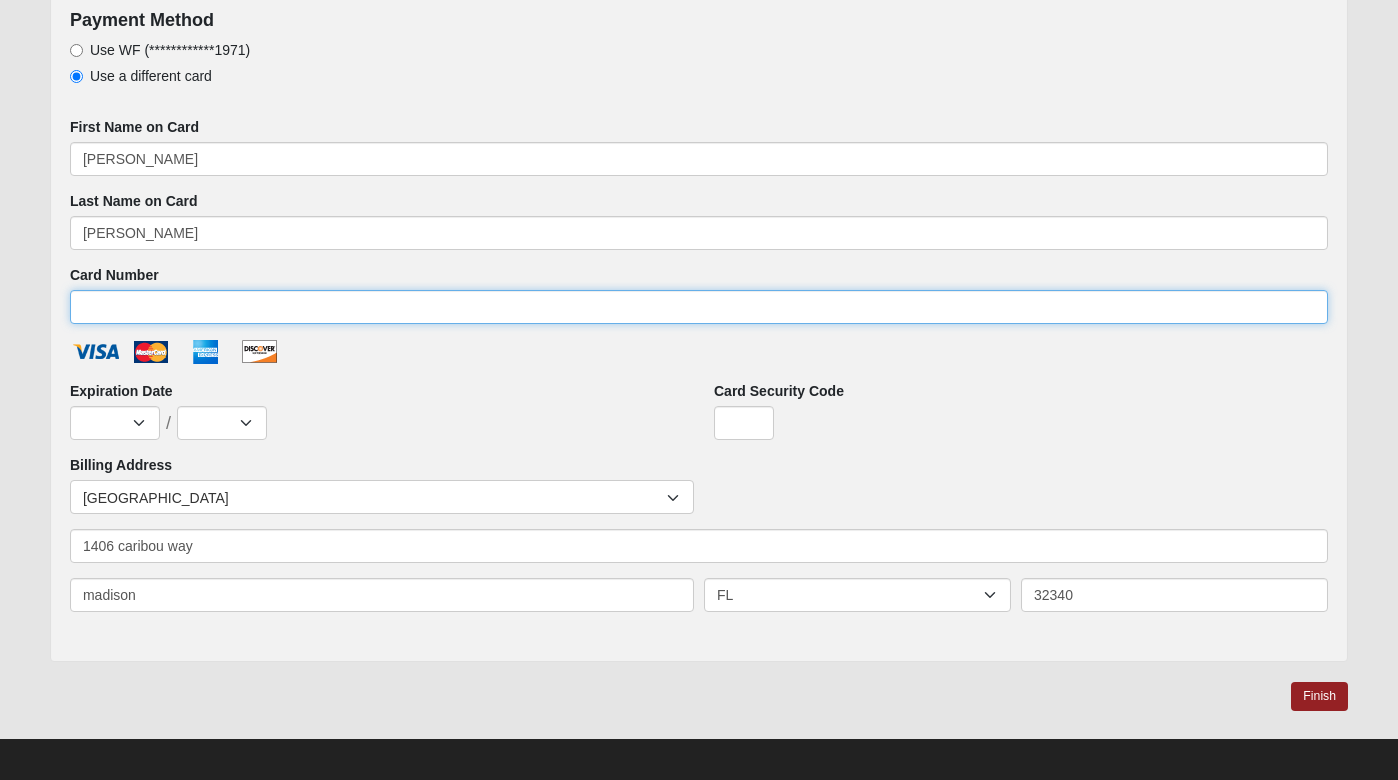 click on "Card Number" at bounding box center (699, 307) 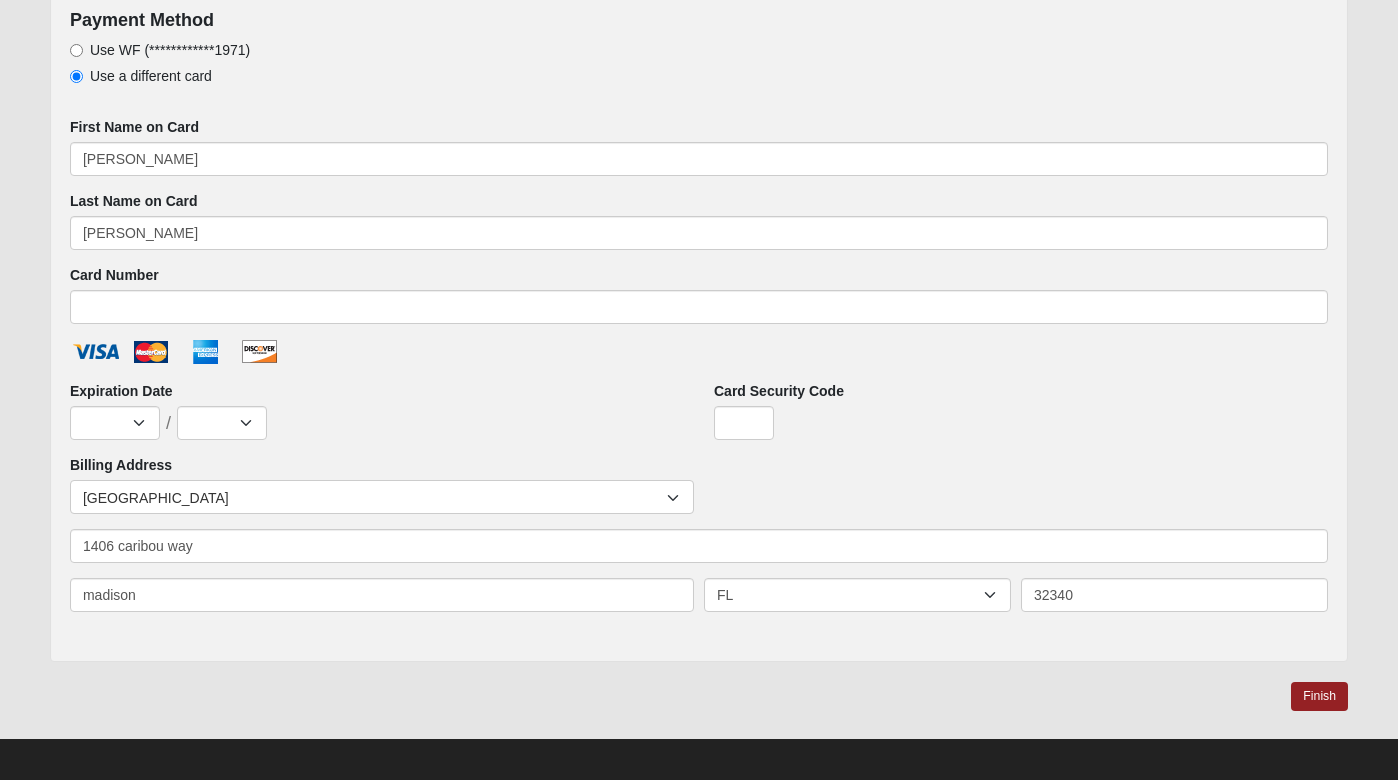 click on "Card Number" at bounding box center (699, 294) 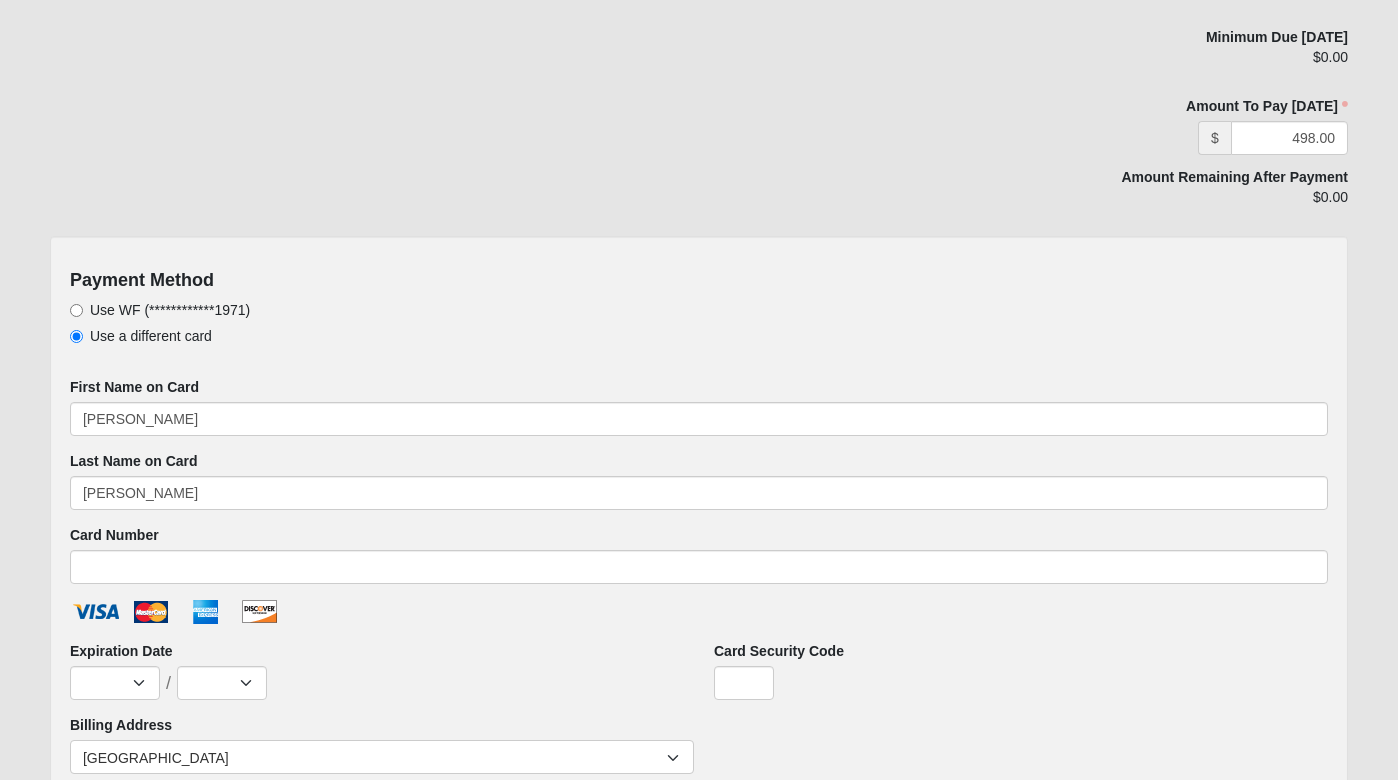 scroll, scrollTop: 895, scrollLeft: 0, axis: vertical 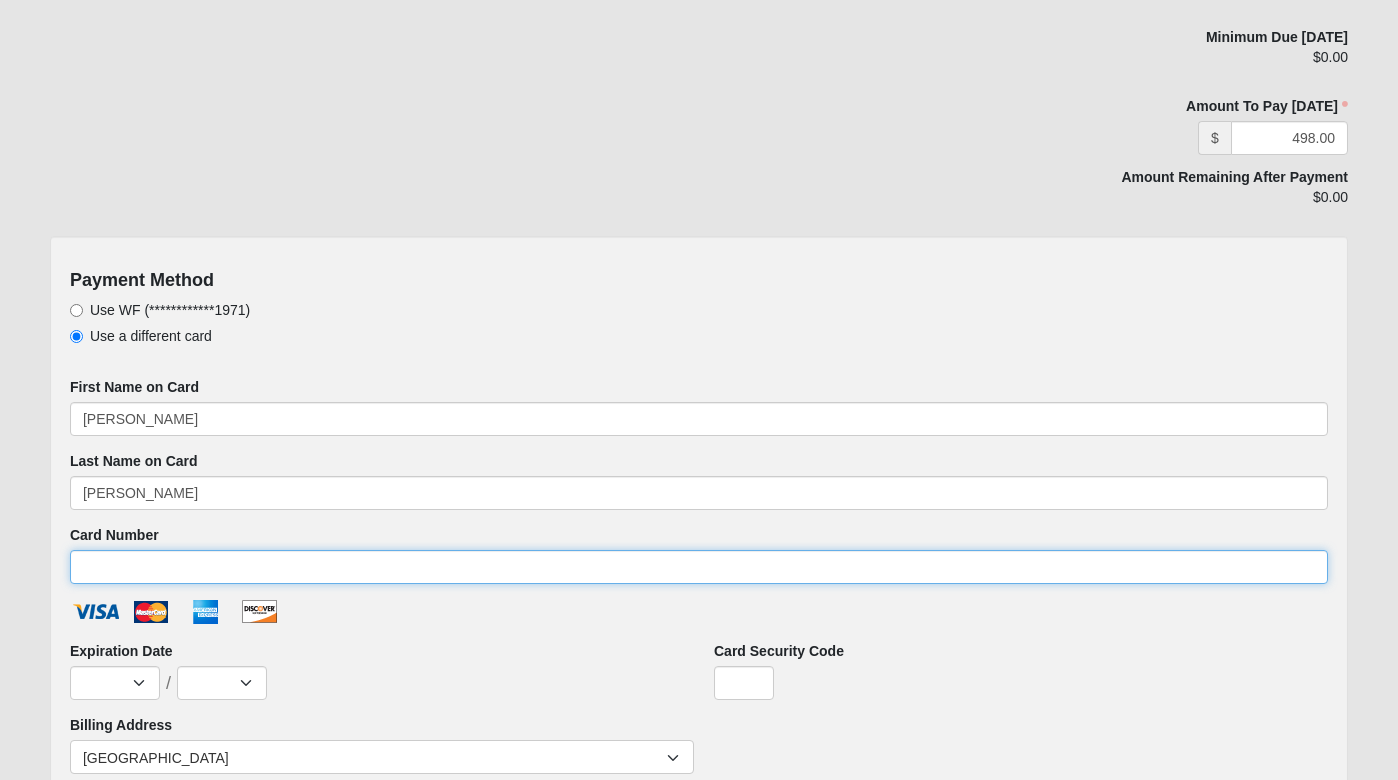 click on "Card Number" at bounding box center (699, 567) 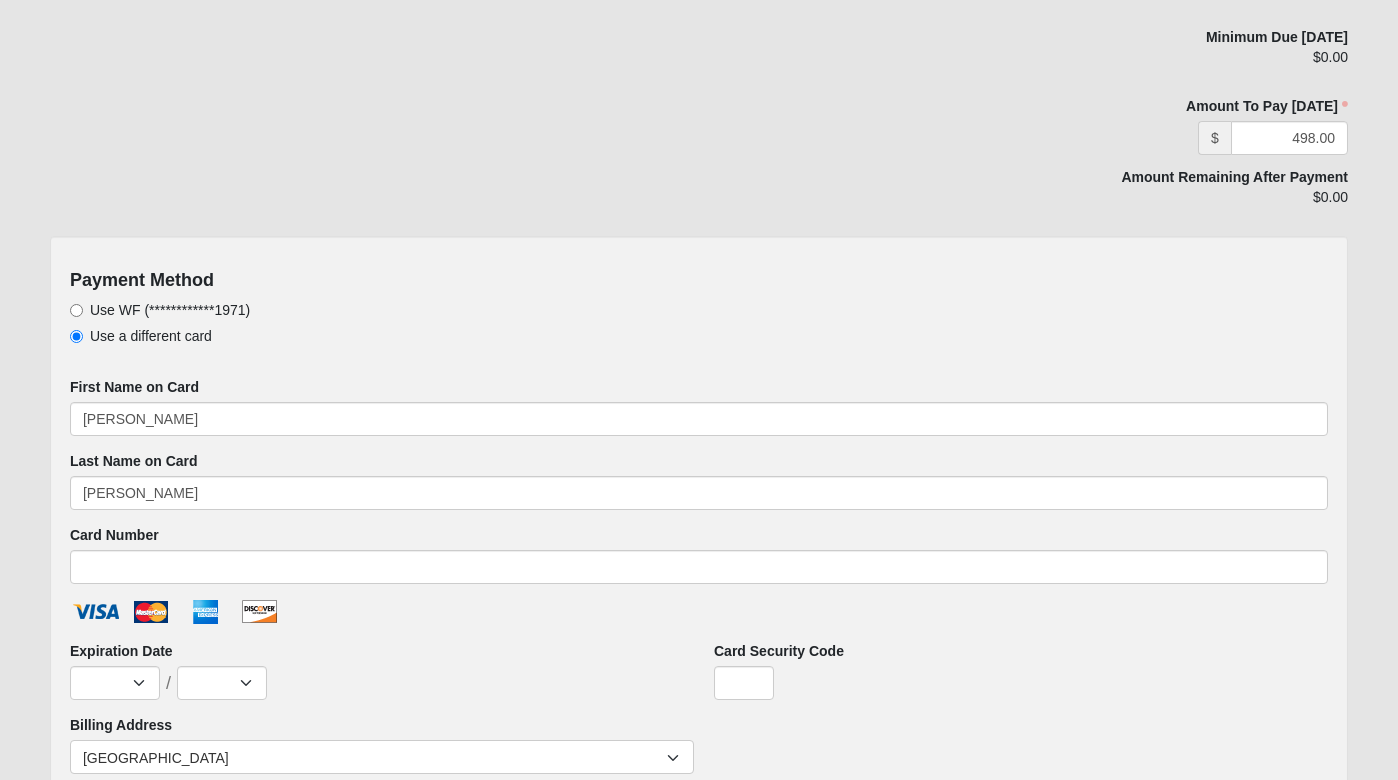 click on "Total Cost
$798.00
Previously Paid
$300.00
Minimum Due [DATE]
$0.00
Amount To Pay [DATE]
$ 498.00
Amount To Pay [DATE] is required.
Amount Remaining After Payment
$0.00" at bounding box center (699, 62) 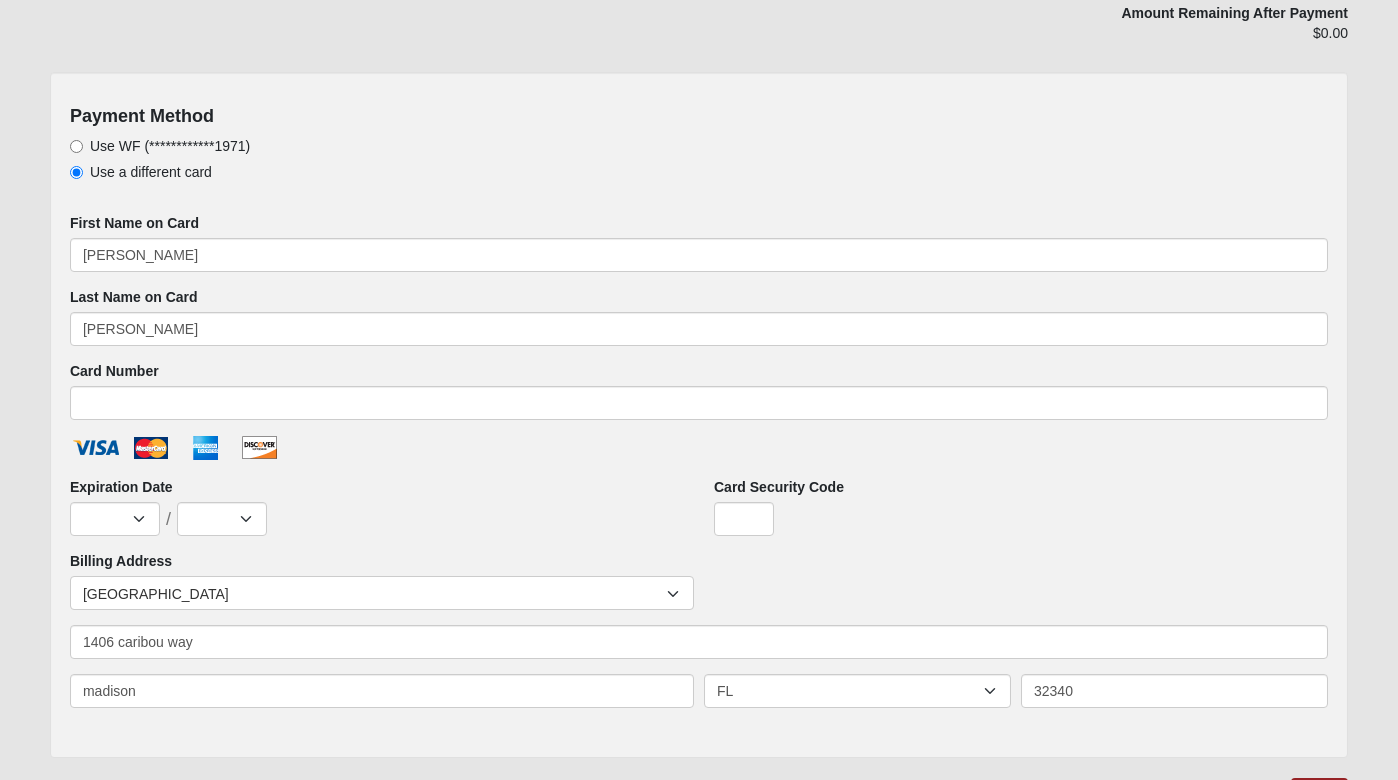 scroll, scrollTop: 1059, scrollLeft: 0, axis: vertical 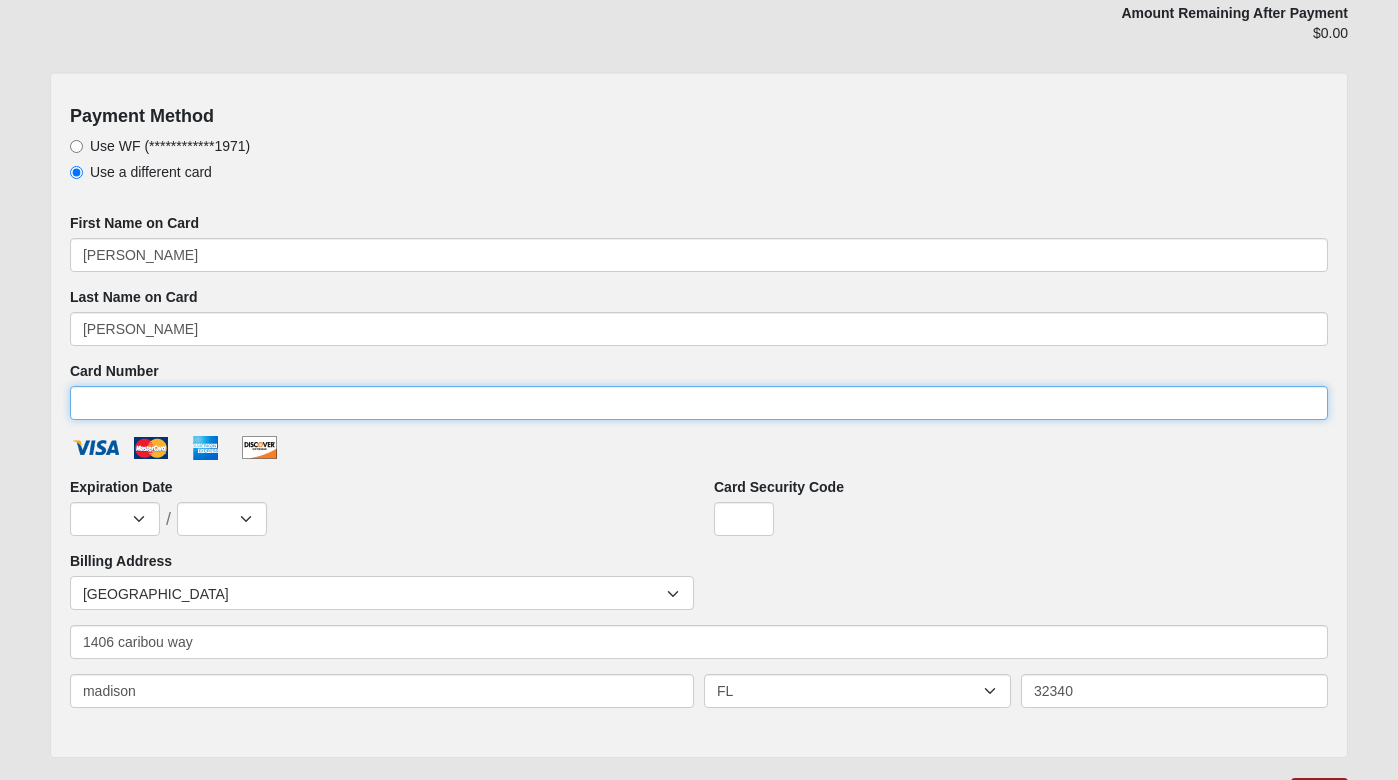 click on "Card Number" at bounding box center [699, 403] 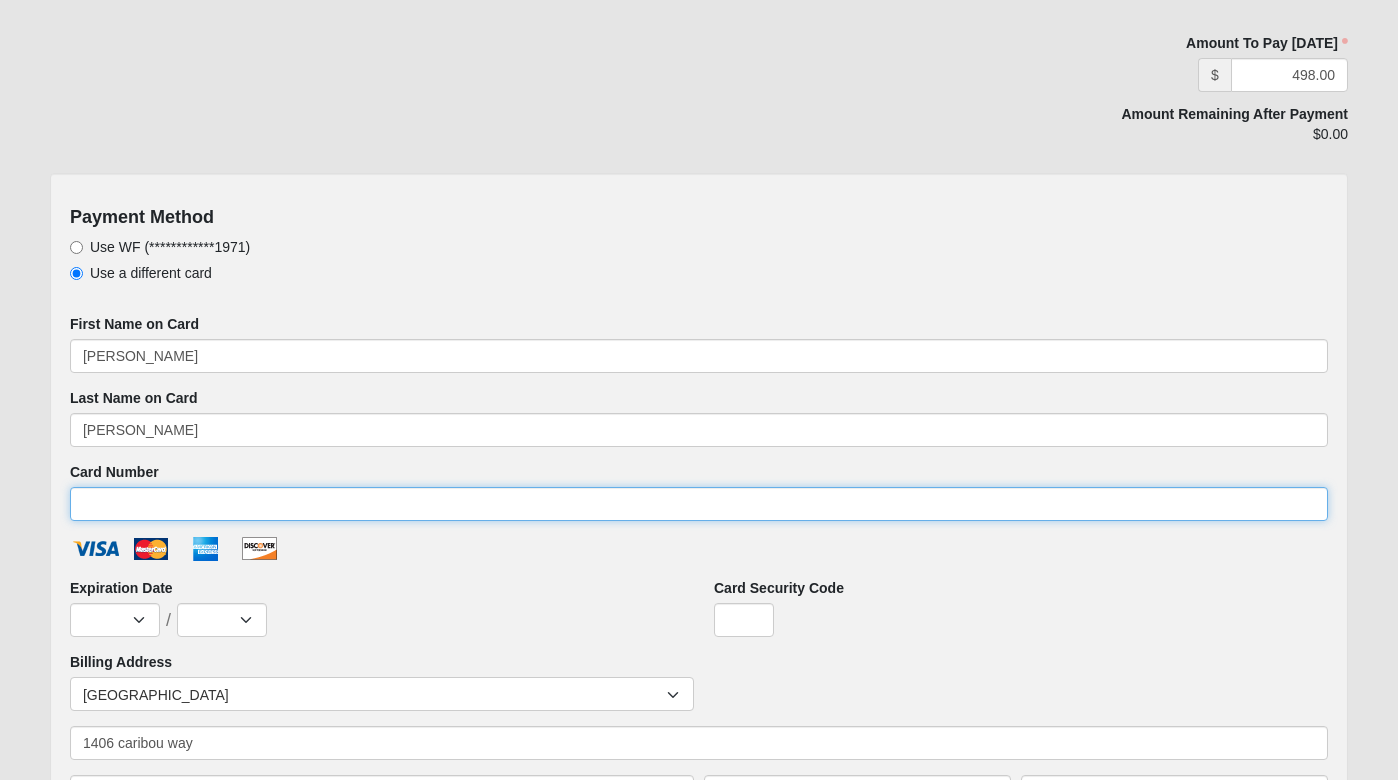 scroll, scrollTop: 961, scrollLeft: 0, axis: vertical 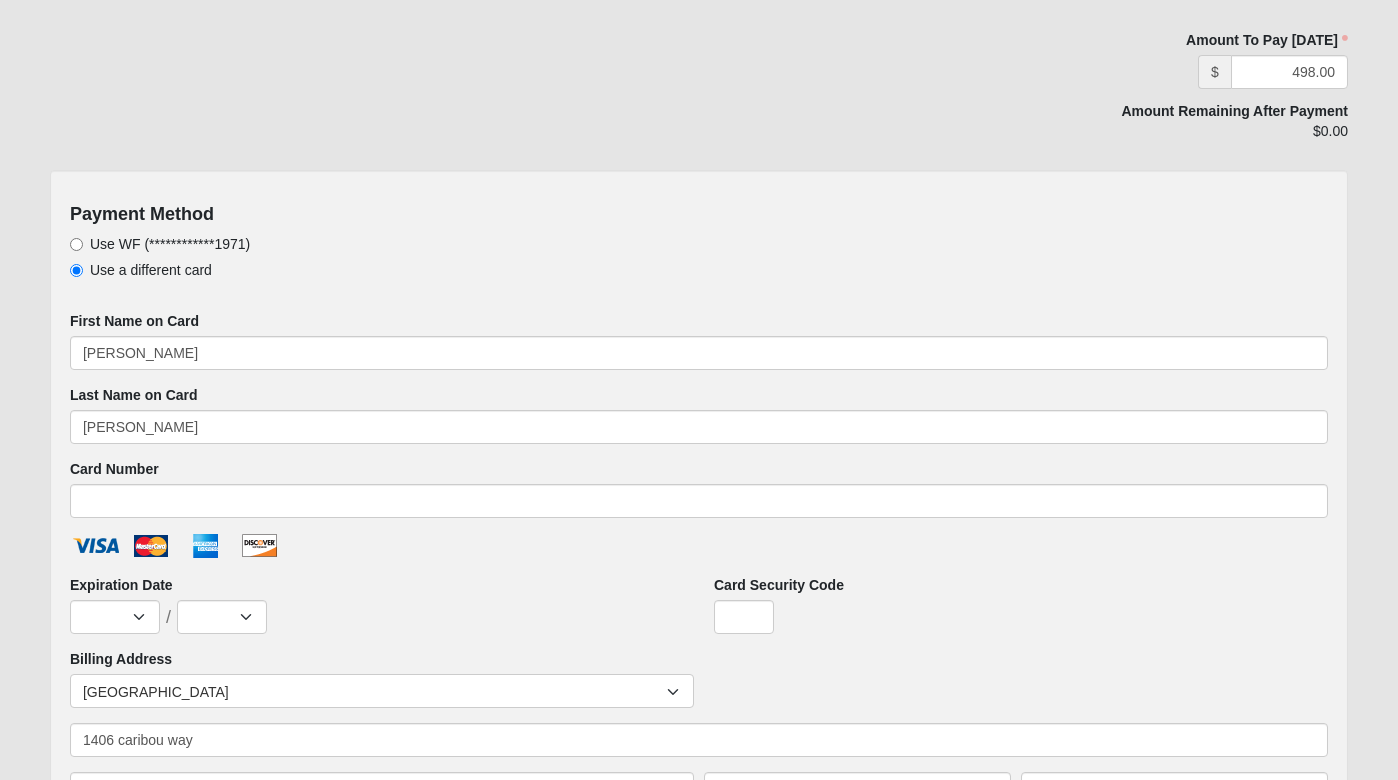 click on "Expiration Date
Jan
Feb
Mar
Apr
May
Jun
[DATE]
Aug
Sep
Oct
Nov
Dec
/
2025
2026
2027
2028
2029
2030
2031
2032
2033
2034
2035
2036
2037
2038
2039
2040" at bounding box center (377, 604) 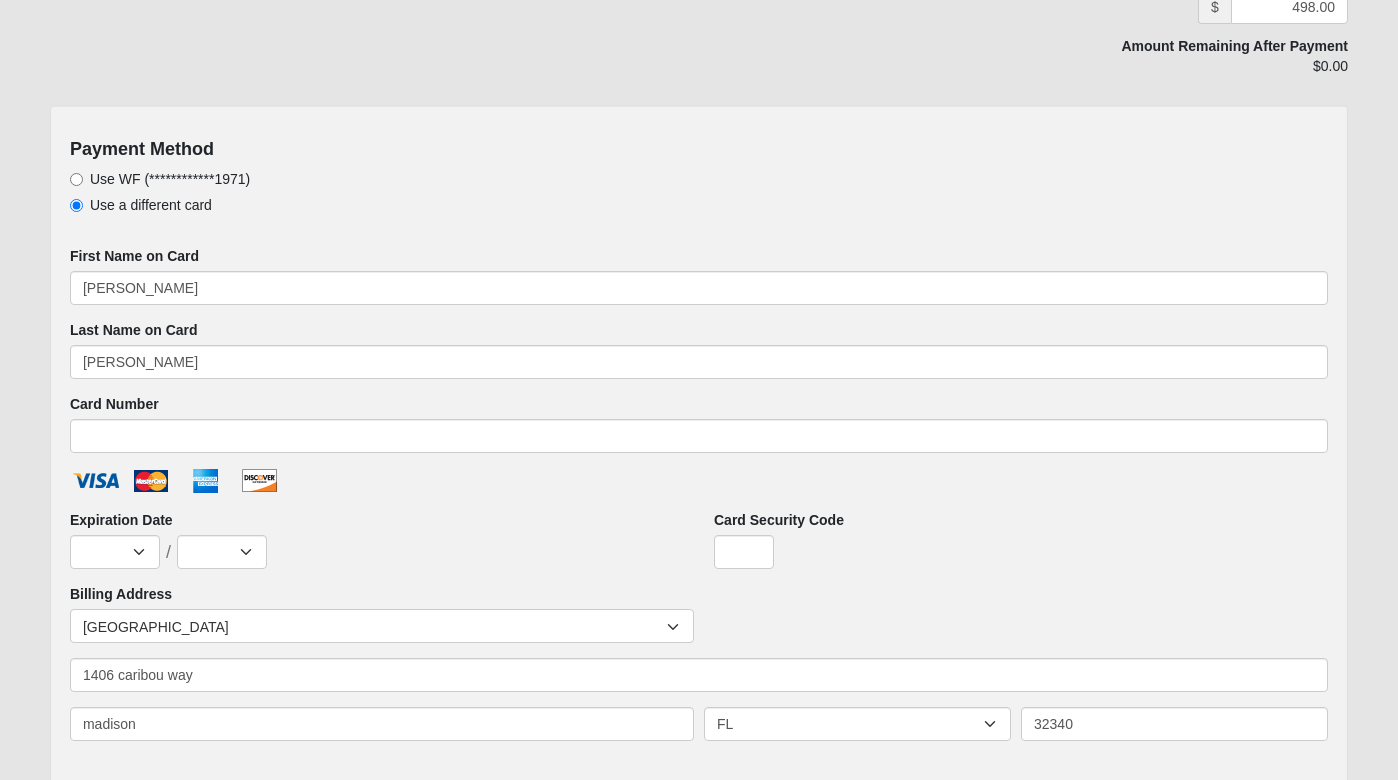 scroll, scrollTop: 1026, scrollLeft: 0, axis: vertical 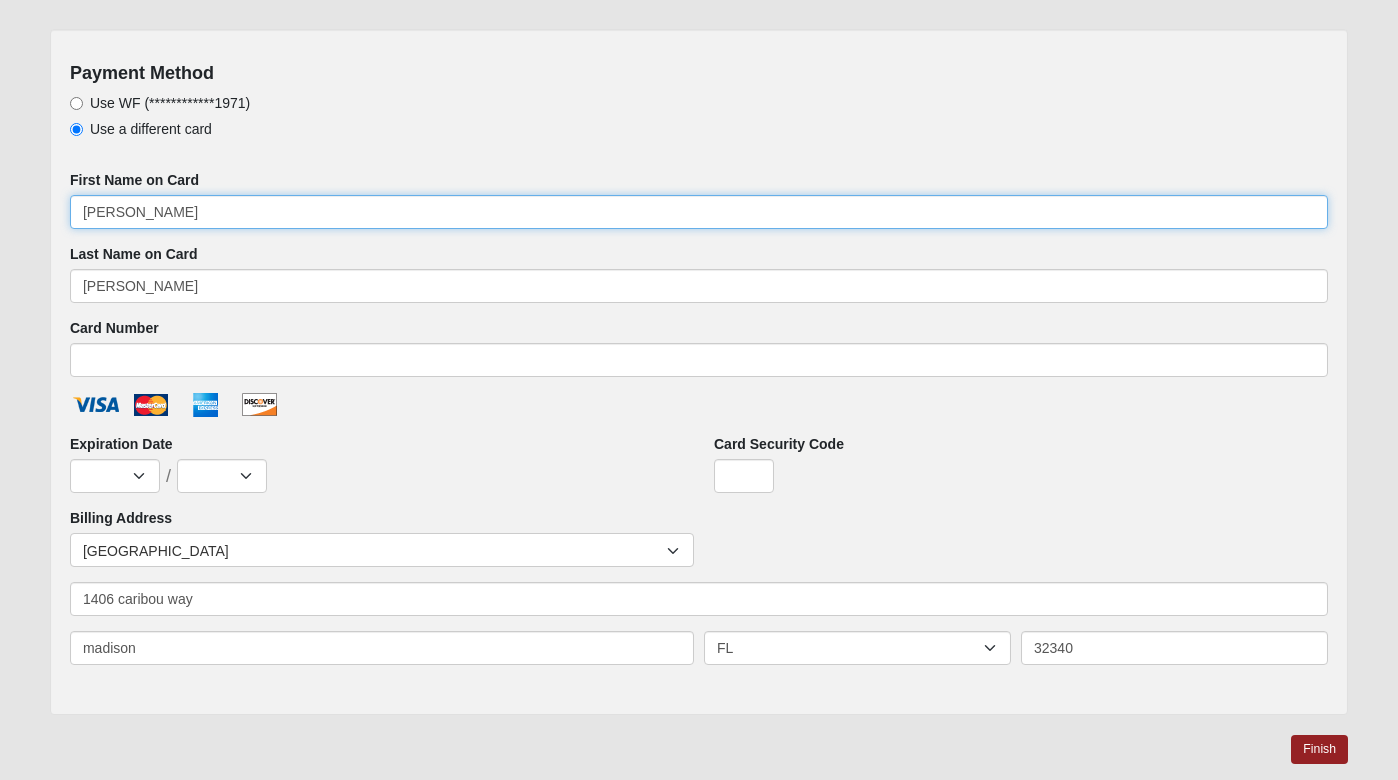 drag, startPoint x: 285, startPoint y: 222, endPoint x: 105, endPoint y: 183, distance: 184.17654 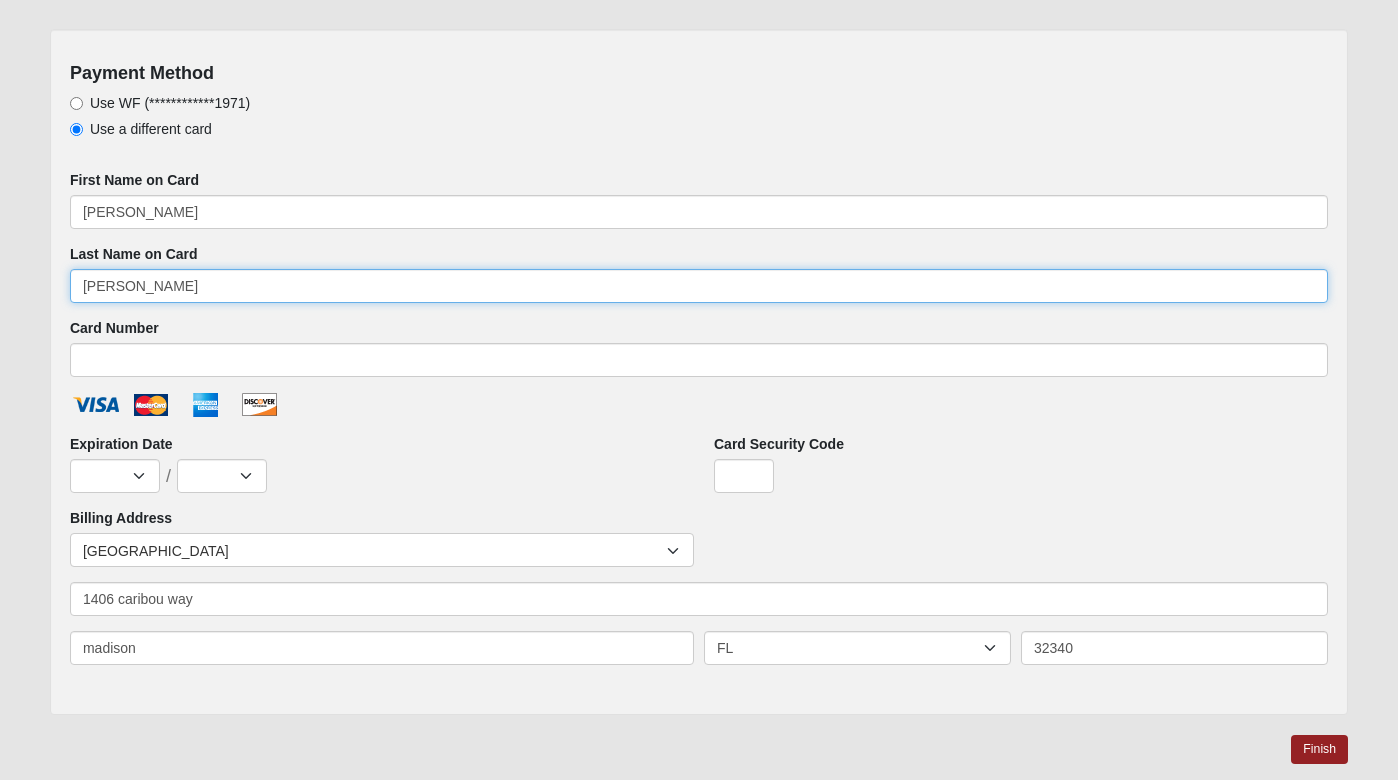type on "[PERSON_NAME]" 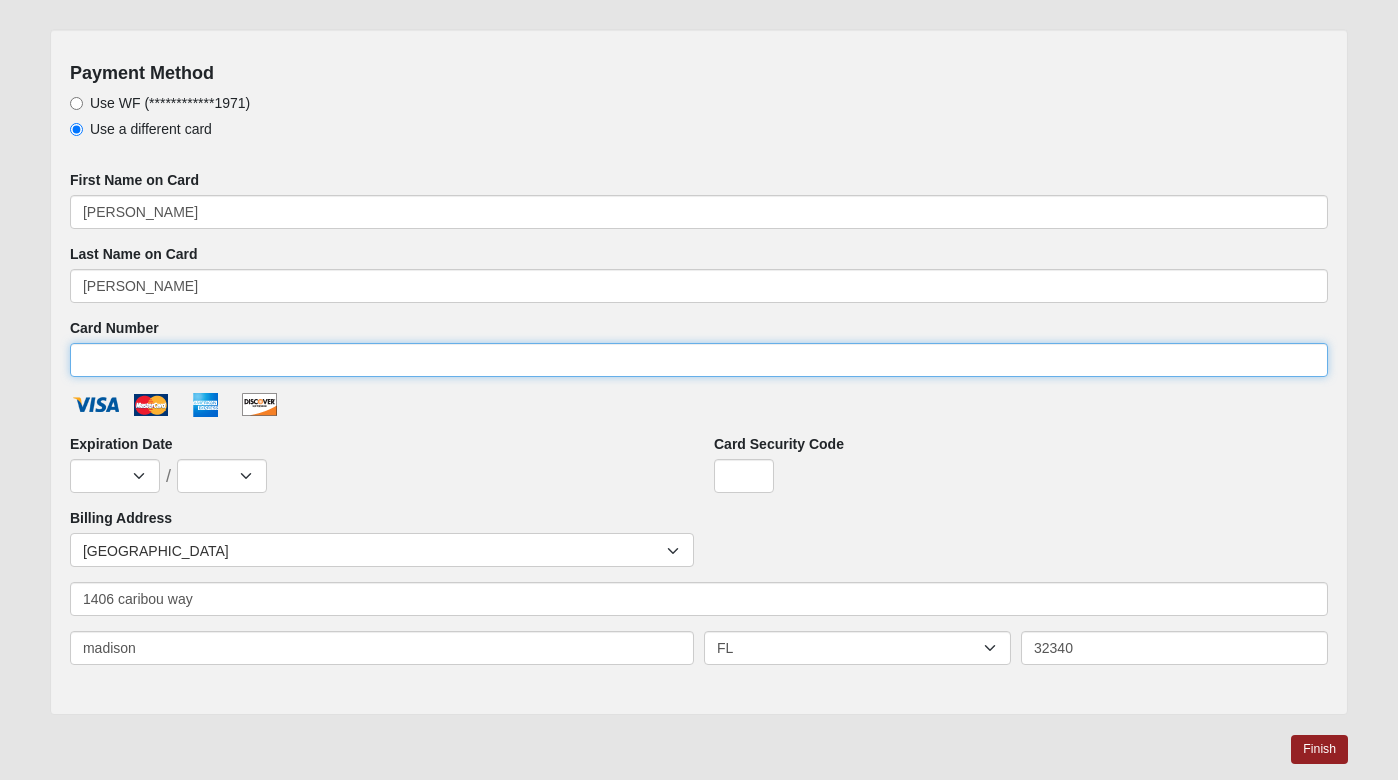 click on "Card Number" at bounding box center [699, 360] 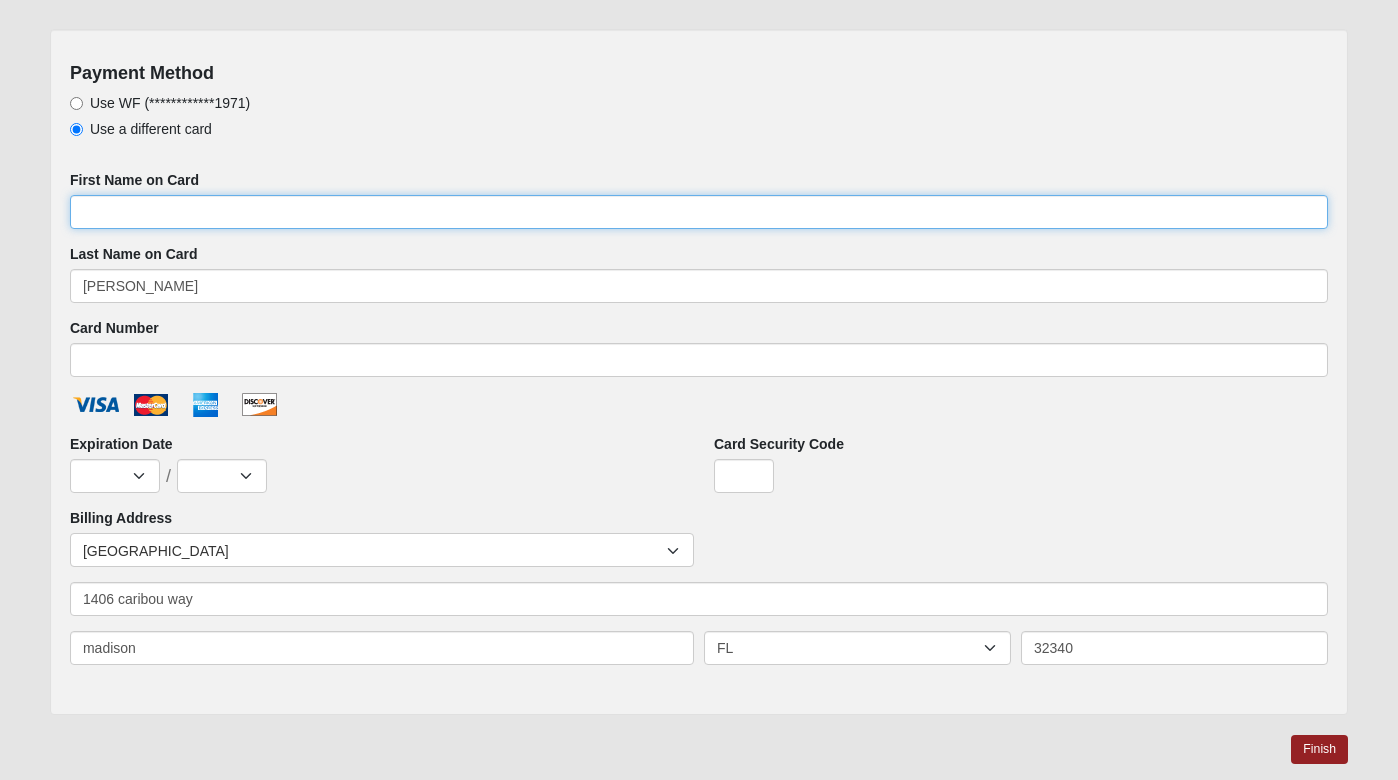 type on "[PERSON_NAME]" 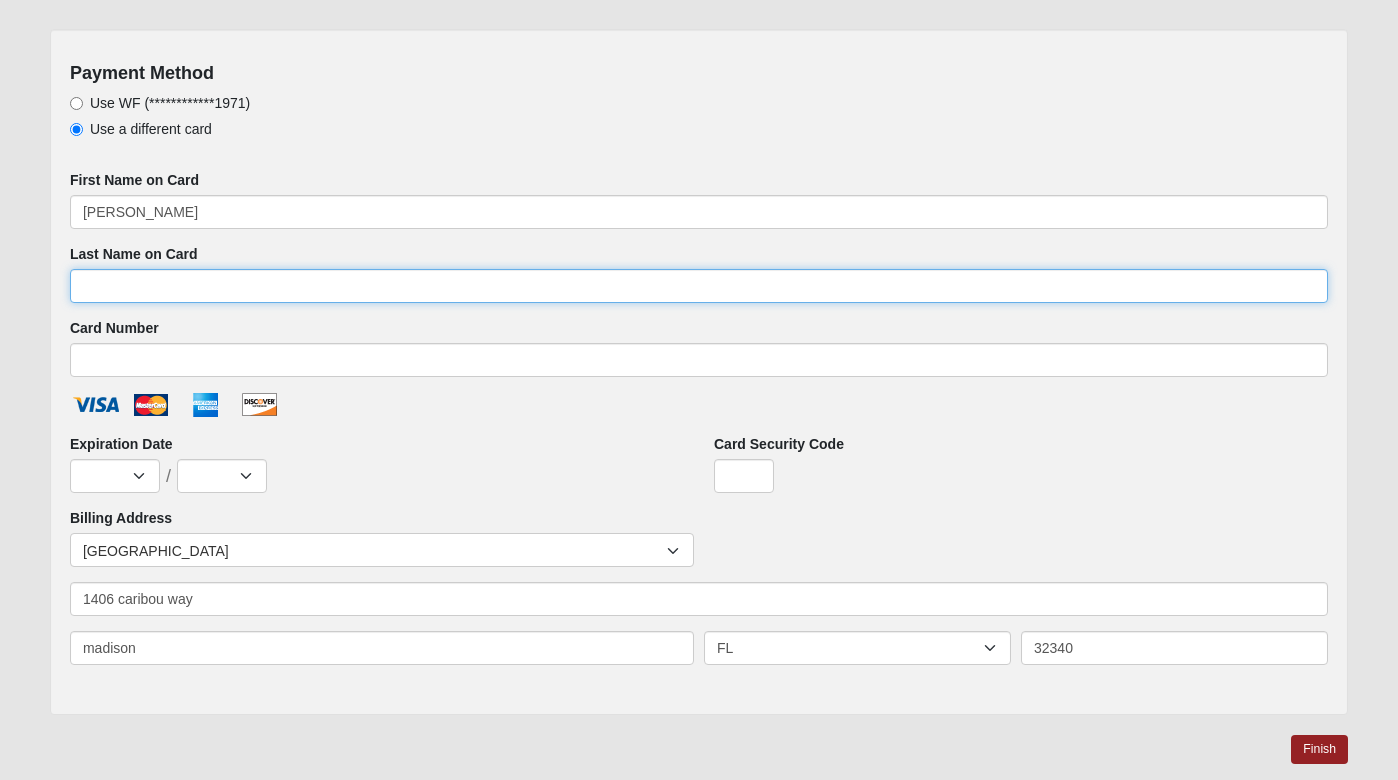 type on "[PERSON_NAME]" 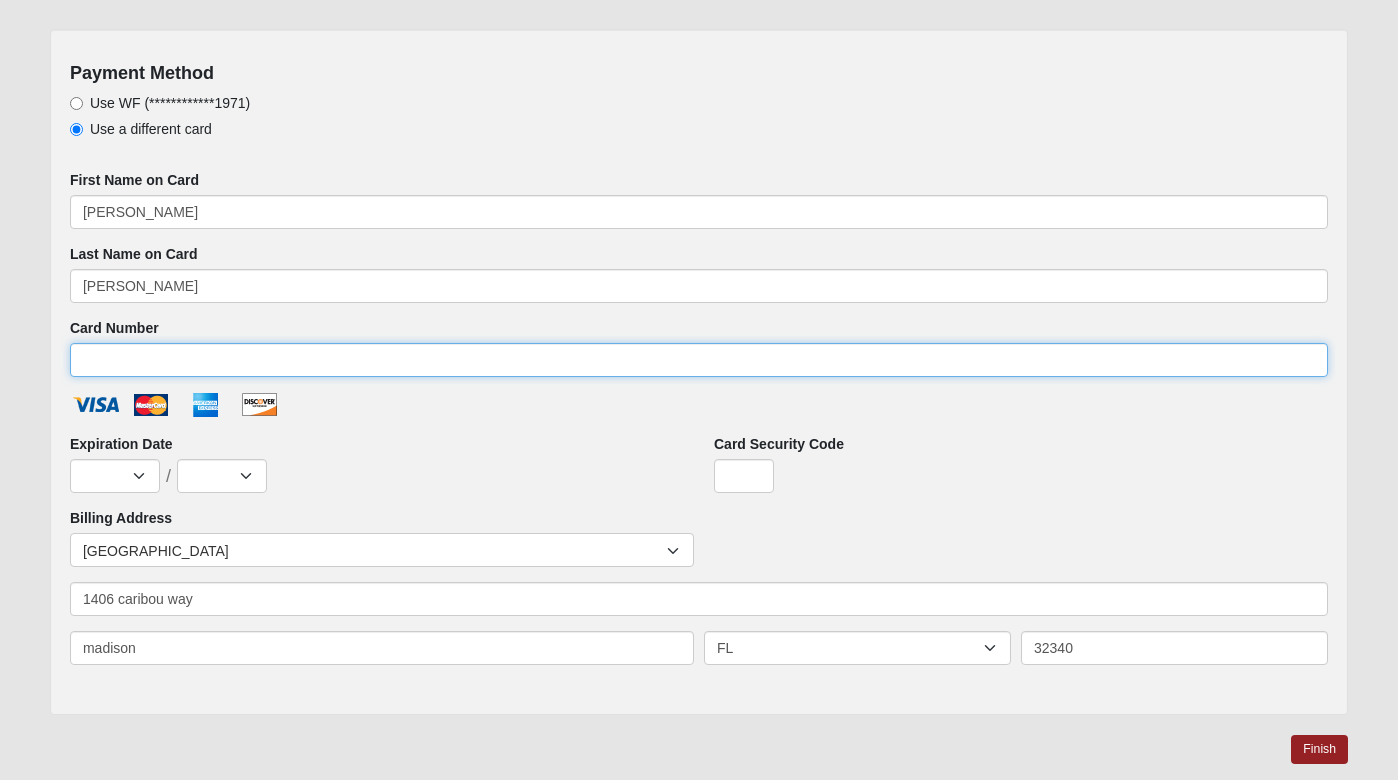 type on "[CREDIT_CARD_NUMBER]" 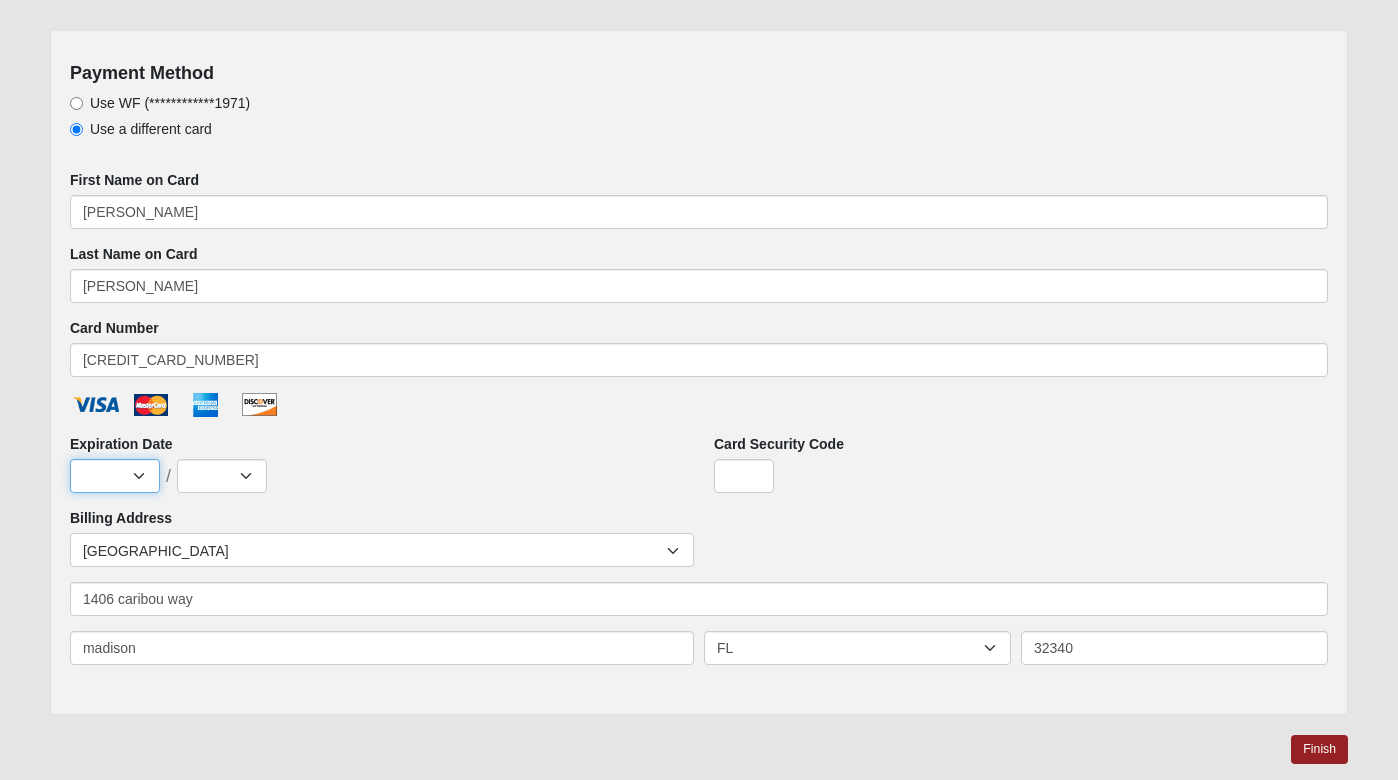 select on "2" 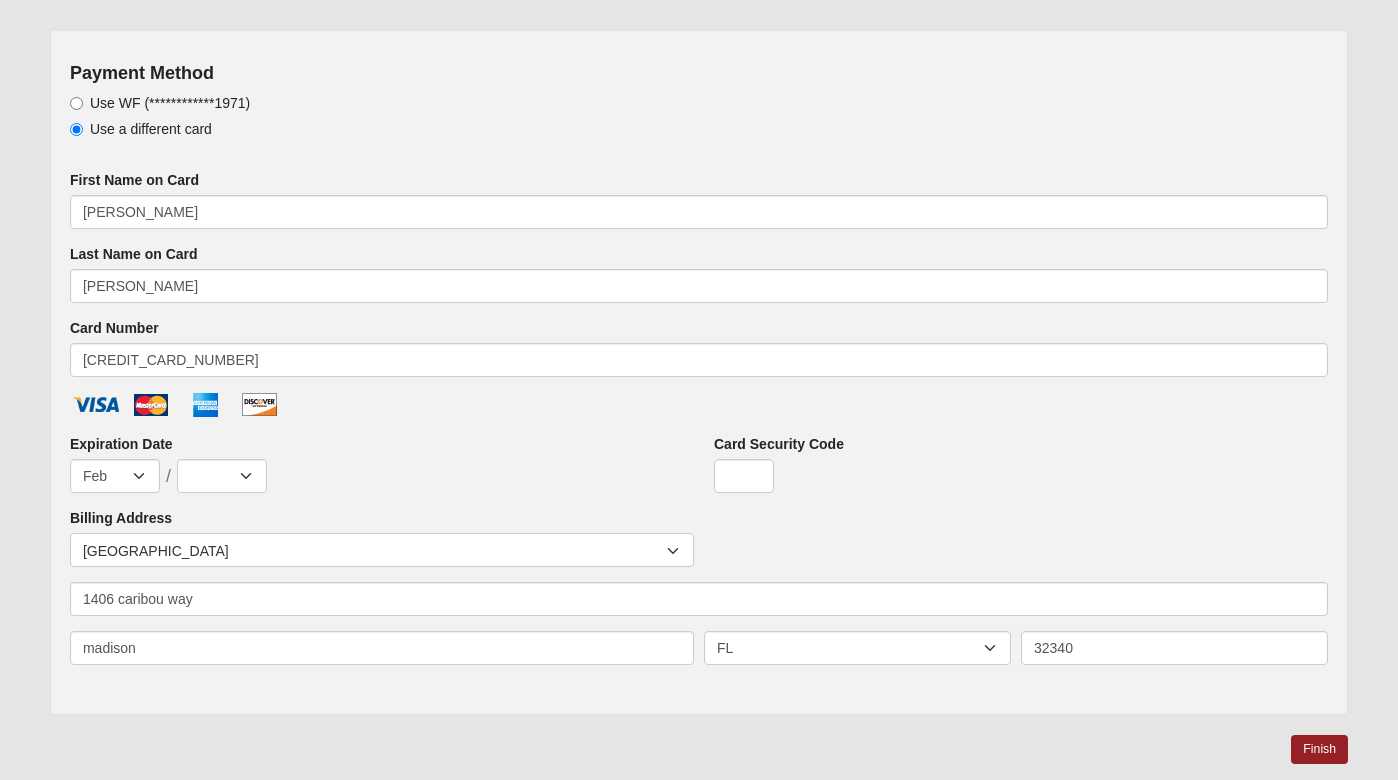 select on "2030" 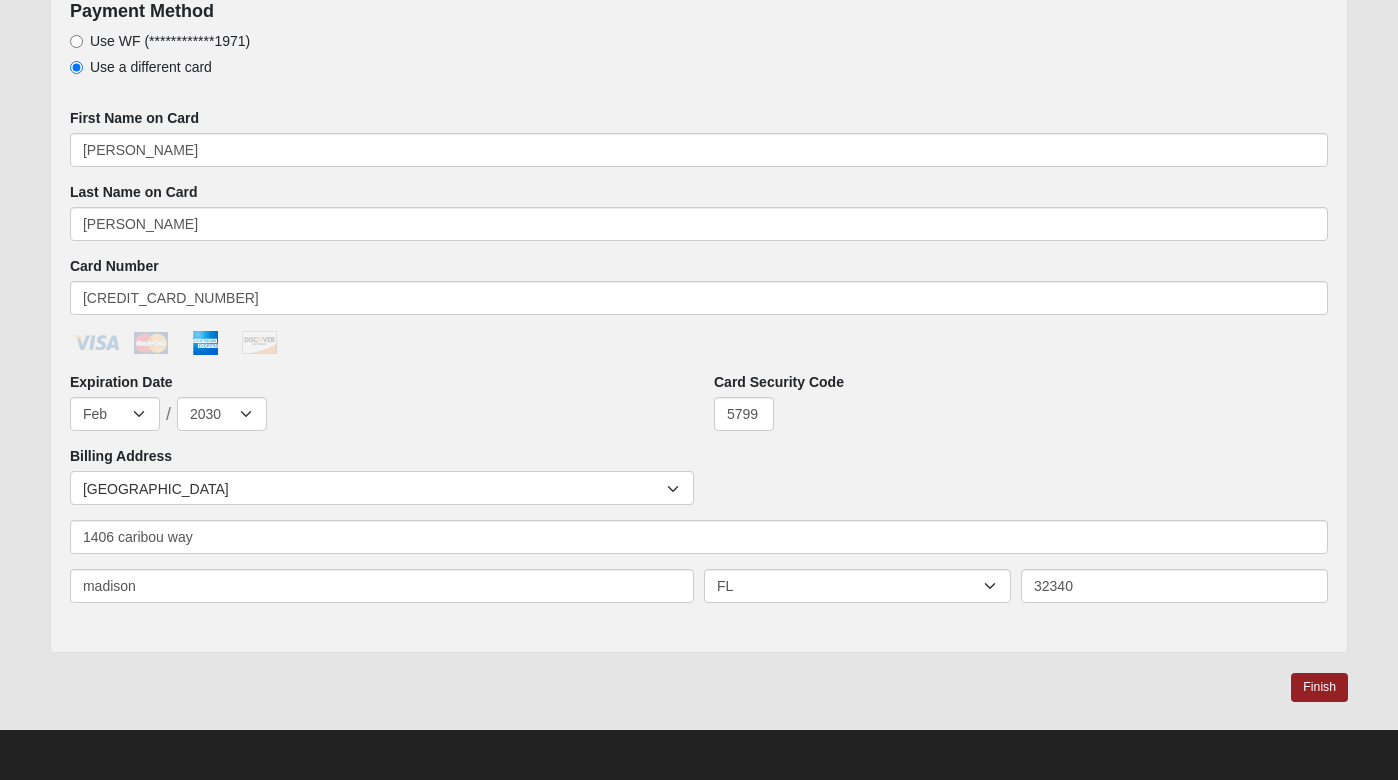 scroll, scrollTop: 1163, scrollLeft: 0, axis: vertical 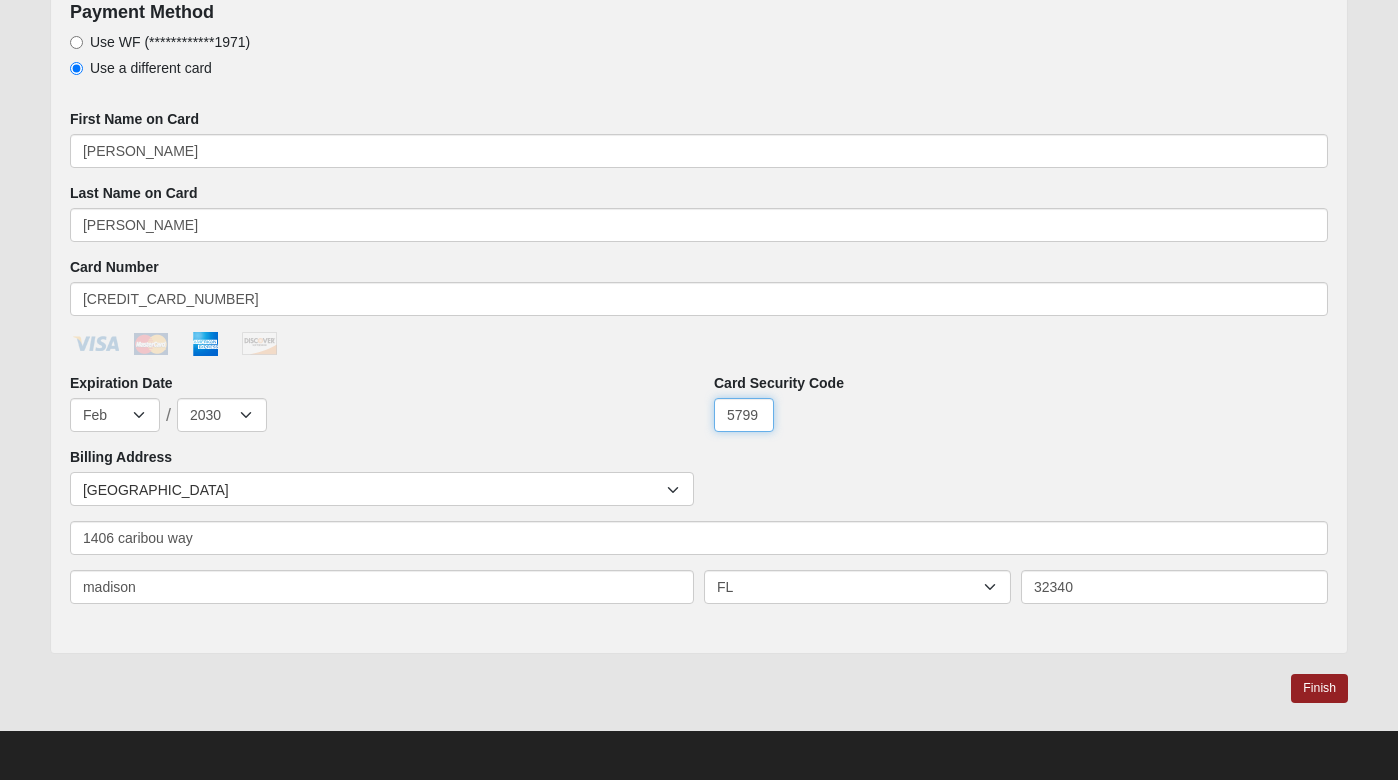 drag, startPoint x: 750, startPoint y: 414, endPoint x: 769, endPoint y: 414, distance: 19 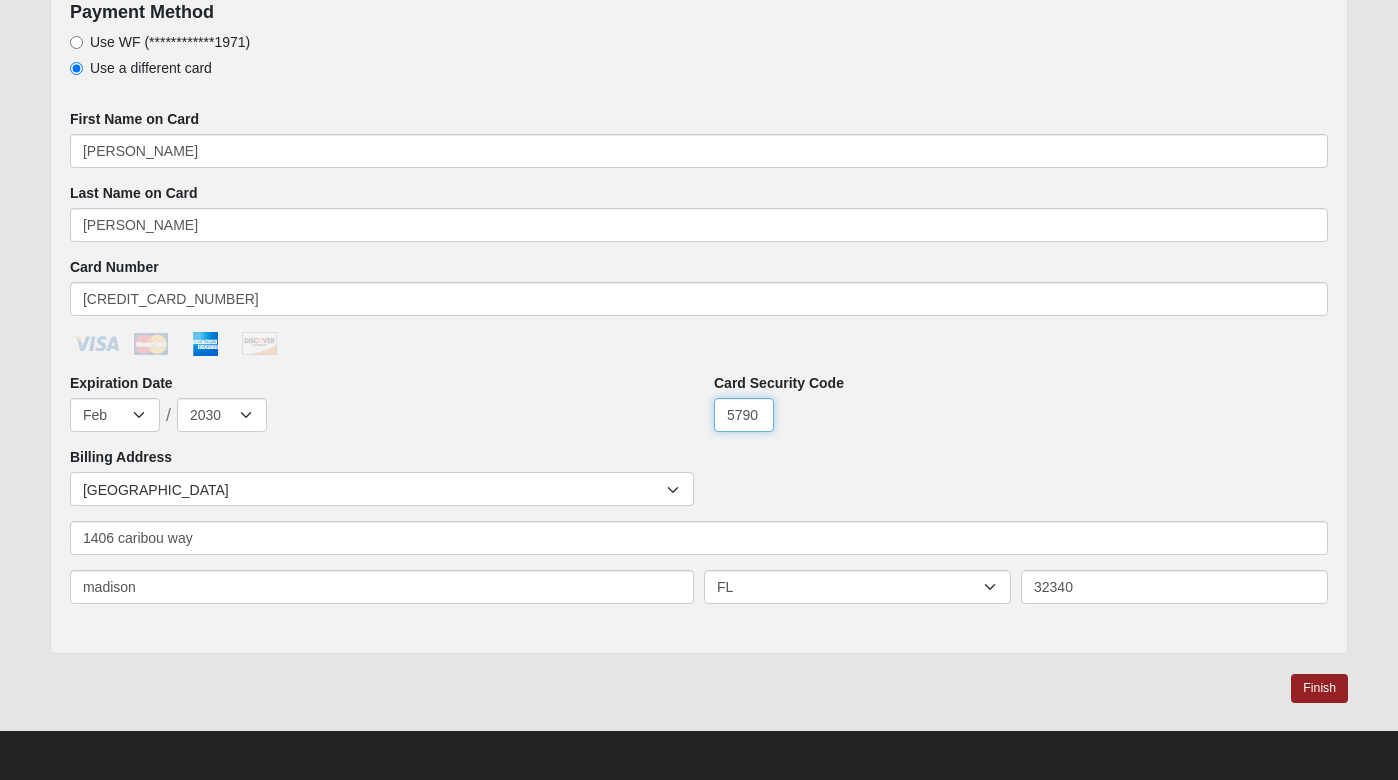 type on "5790" 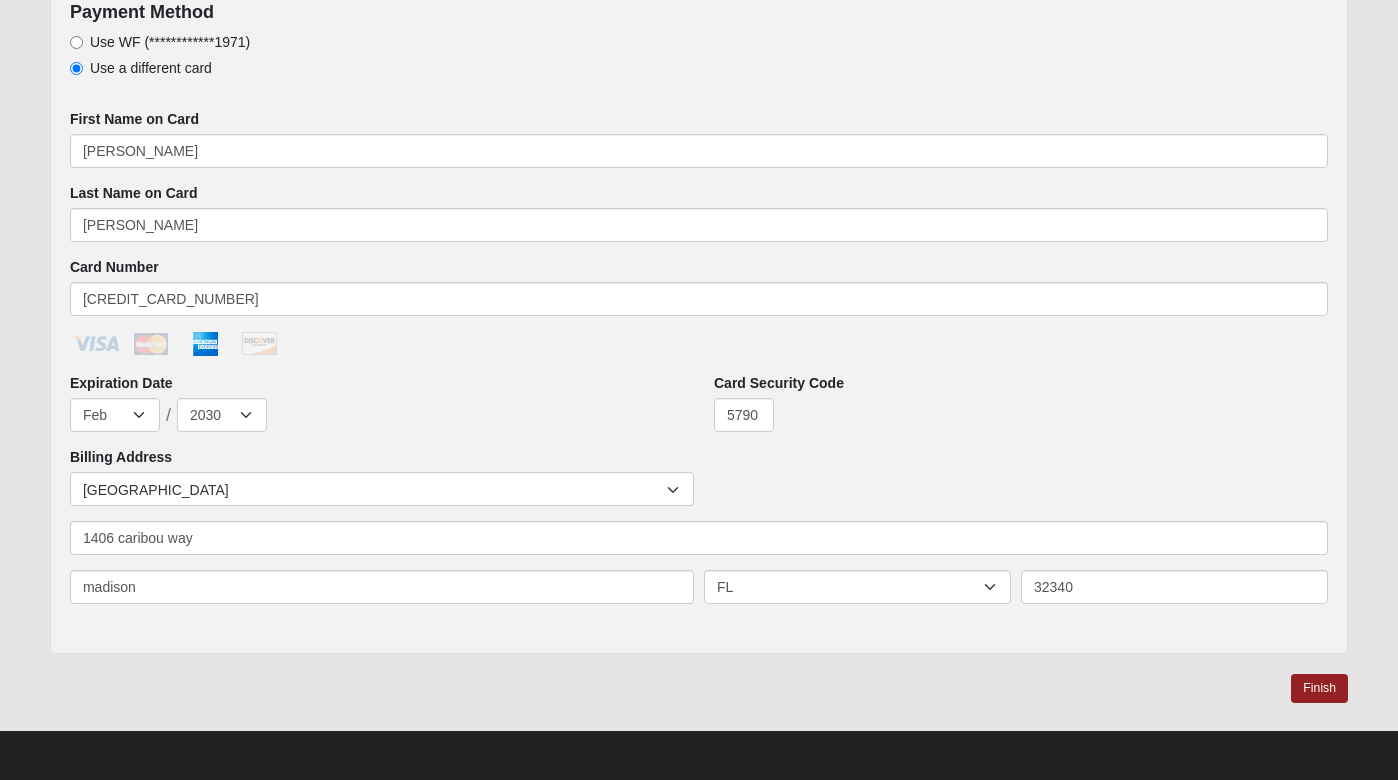 click on "Countries
[GEOGRAPHIC_DATA]
------------------------
[GEOGRAPHIC_DATA]
[GEOGRAPHIC_DATA]
[GEOGRAPHIC_DATA]
[GEOGRAPHIC_DATA]
[US_STATE]
[GEOGRAPHIC_DATA]
[GEOGRAPHIC_DATA]
[GEOGRAPHIC_DATA]
[GEOGRAPHIC_DATA]
[GEOGRAPHIC_DATA]
[GEOGRAPHIC_DATA]
[GEOGRAPHIC_DATA]
[GEOGRAPHIC_DATA]
[GEOGRAPHIC_DATA]
[GEOGRAPHIC_DATA]
[GEOGRAPHIC_DATA]
[GEOGRAPHIC_DATA]
[GEOGRAPHIC_DATA]
[GEOGRAPHIC_DATA]
[GEOGRAPHIC_DATA]
[GEOGRAPHIC_DATA]
[GEOGRAPHIC_DATA]
[GEOGRAPHIC_DATA]
[GEOGRAPHIC_DATA]
[GEOGRAPHIC_DATA]
[GEOGRAPHIC_DATA]
[GEOGRAPHIC_DATA]
[GEOGRAPHIC_DATA]
[GEOGRAPHIC_DATA]
[GEOGRAPHIC_DATA]
[GEOGRAPHIC_DATA]
[GEOGRAPHIC_DATA]
[GEOGRAPHIC_DATA]
[GEOGRAPHIC_DATA]" at bounding box center [699, 545] 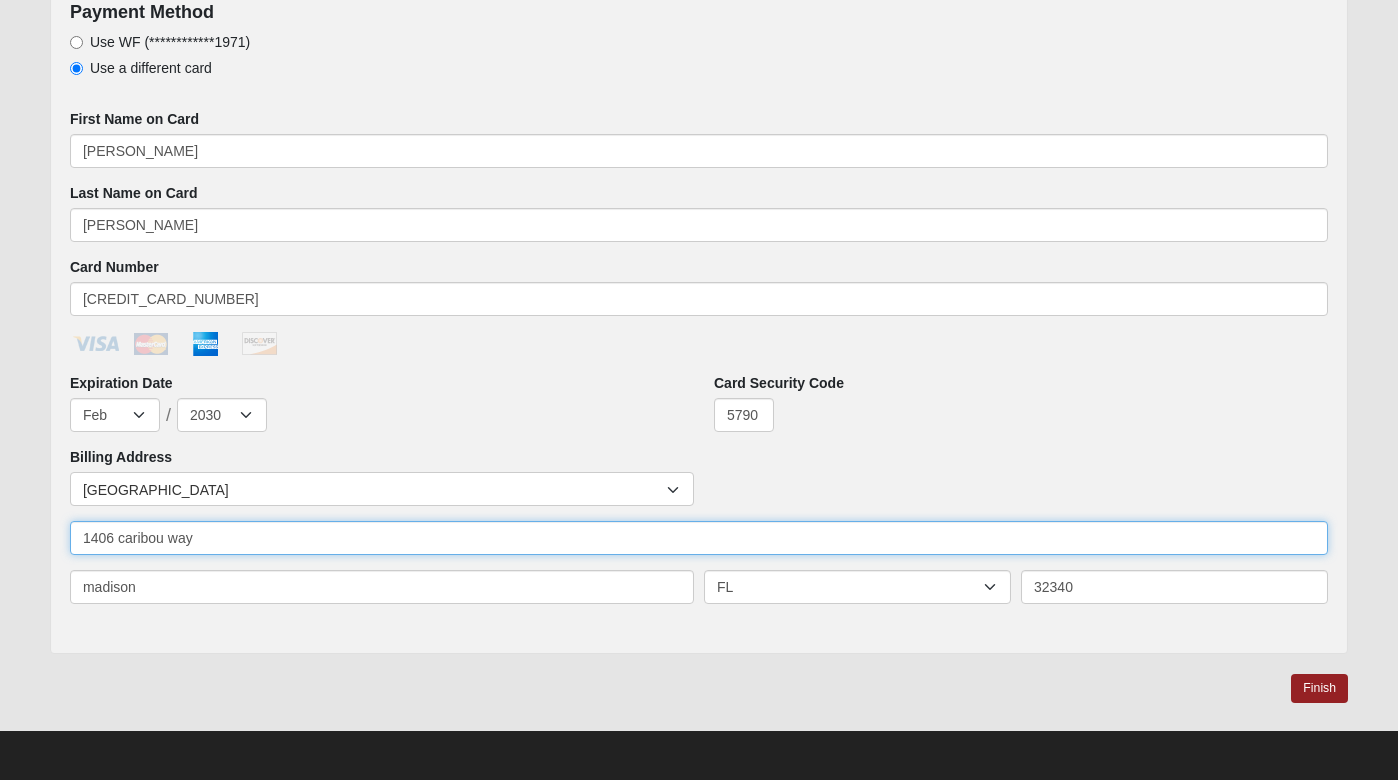 drag, startPoint x: 569, startPoint y: 526, endPoint x: 291, endPoint y: 542, distance: 278.46005 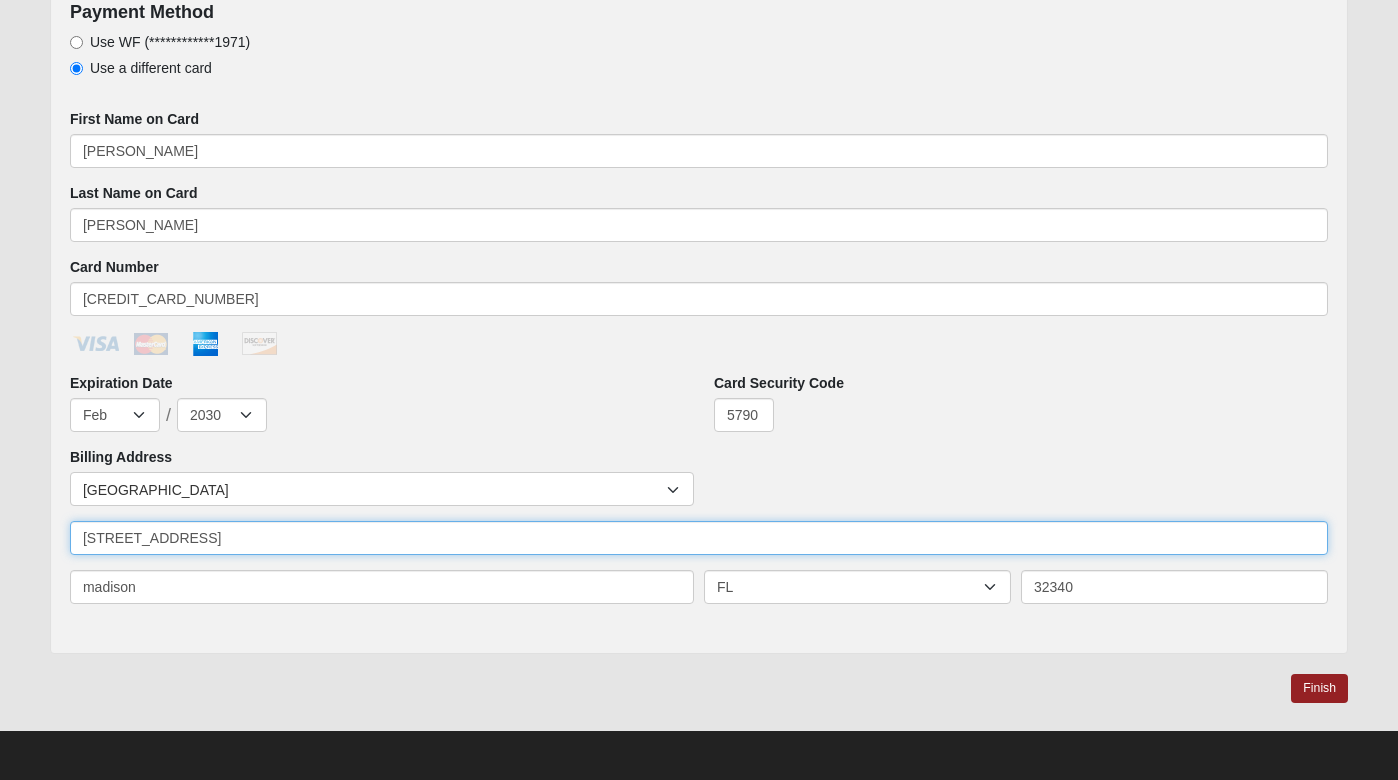 type on "[STREET_ADDRESS]" 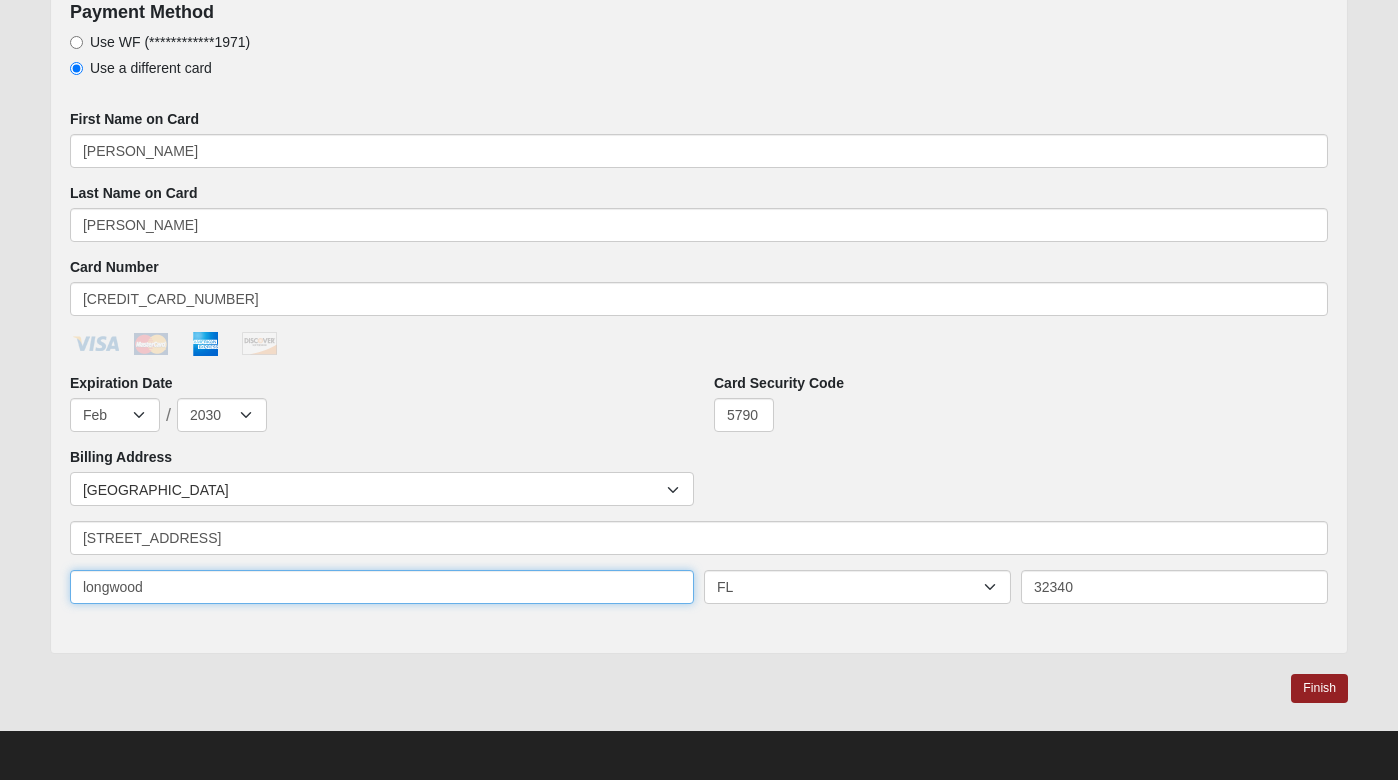 type on "longwood" 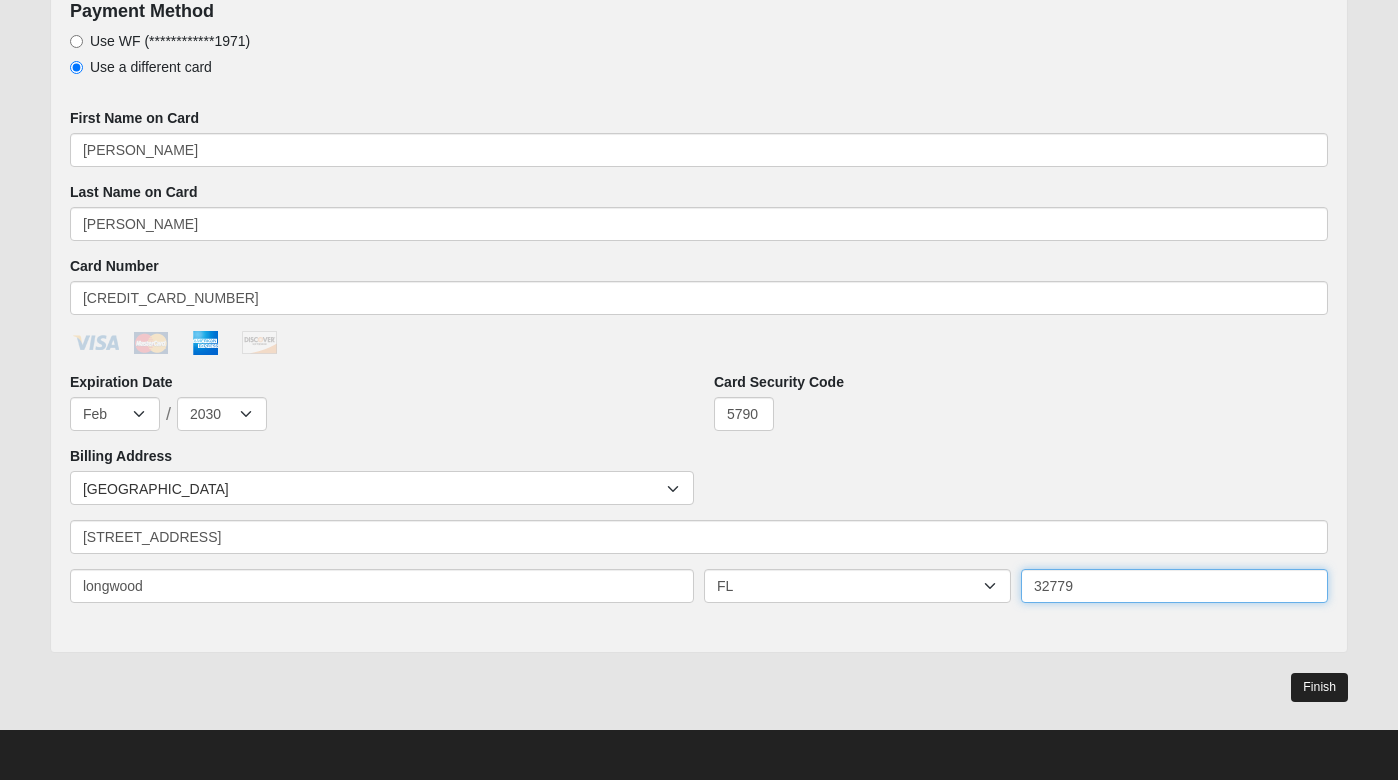 scroll, scrollTop: 1163, scrollLeft: 0, axis: vertical 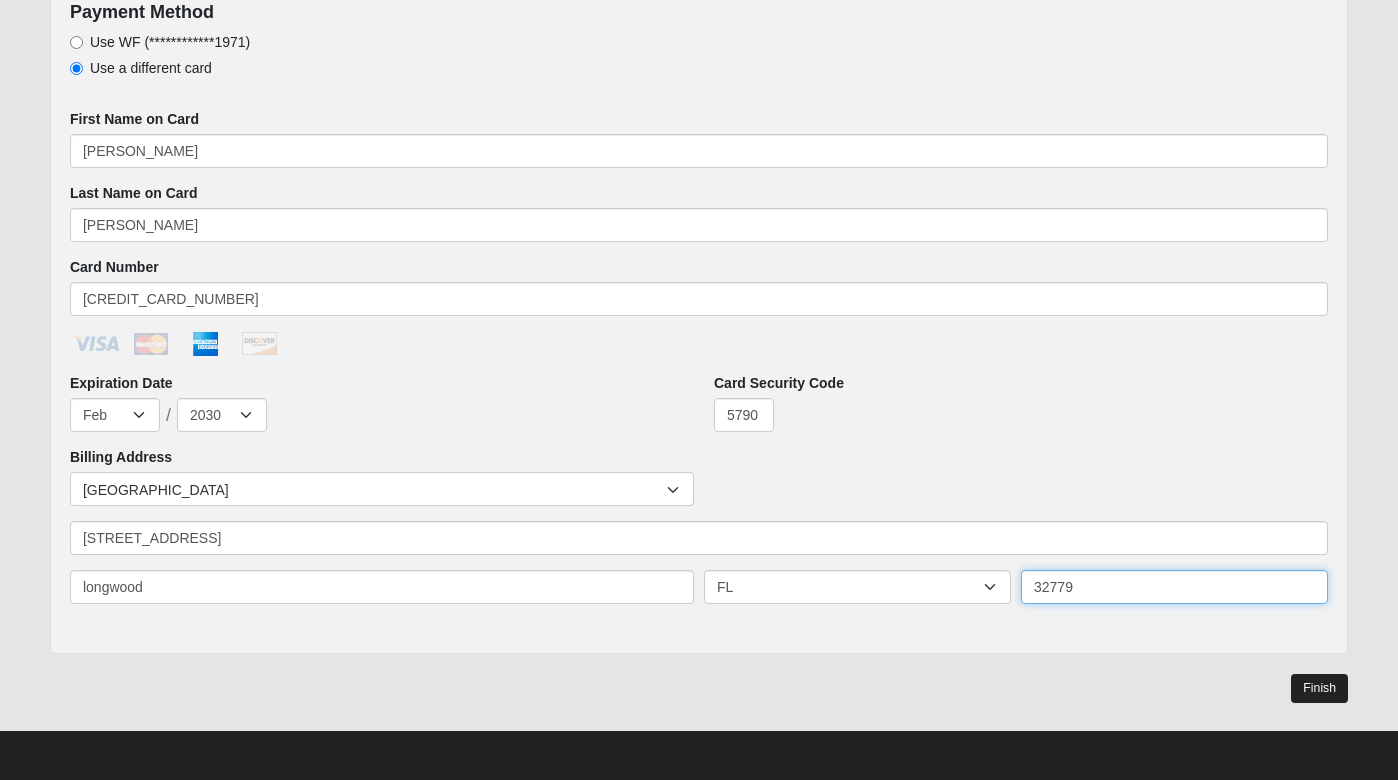 type on "32779" 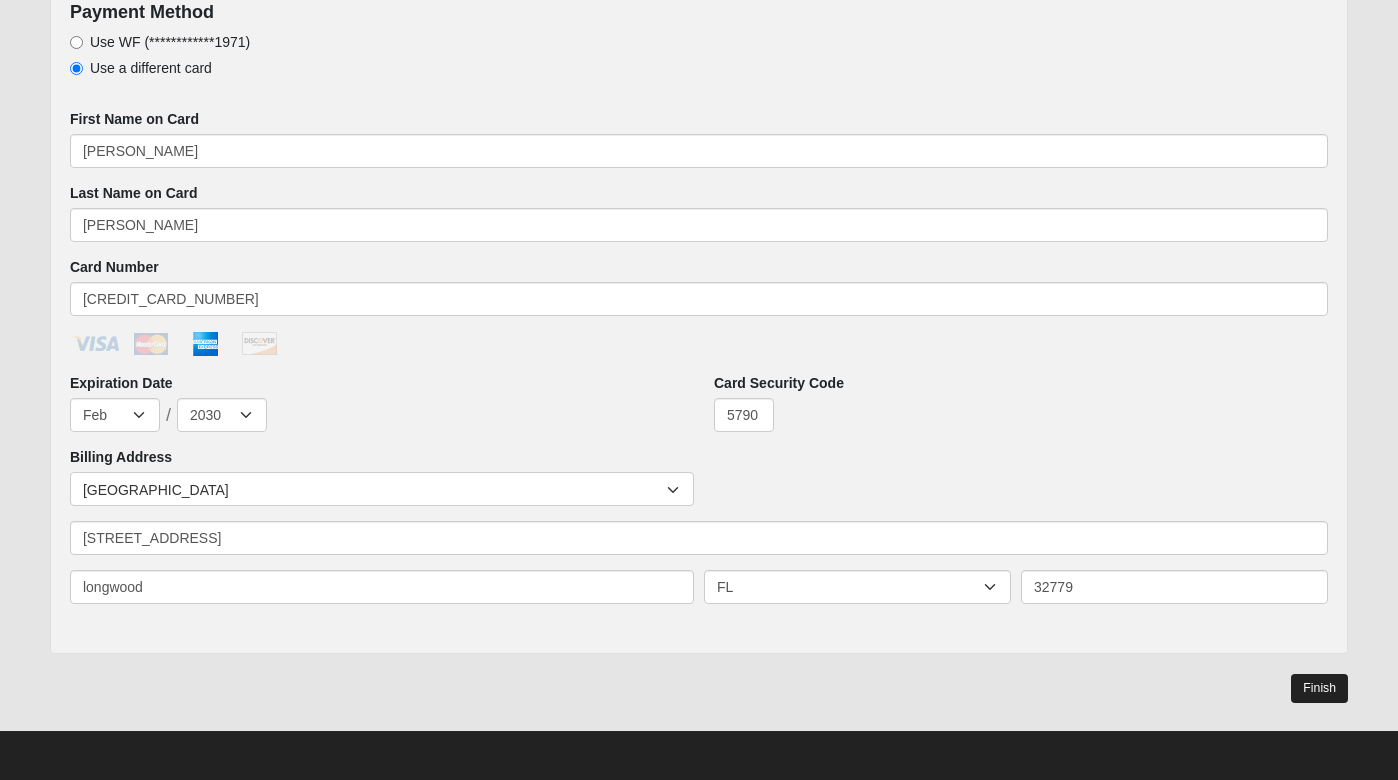 click on "Finish" at bounding box center (1319, 688) 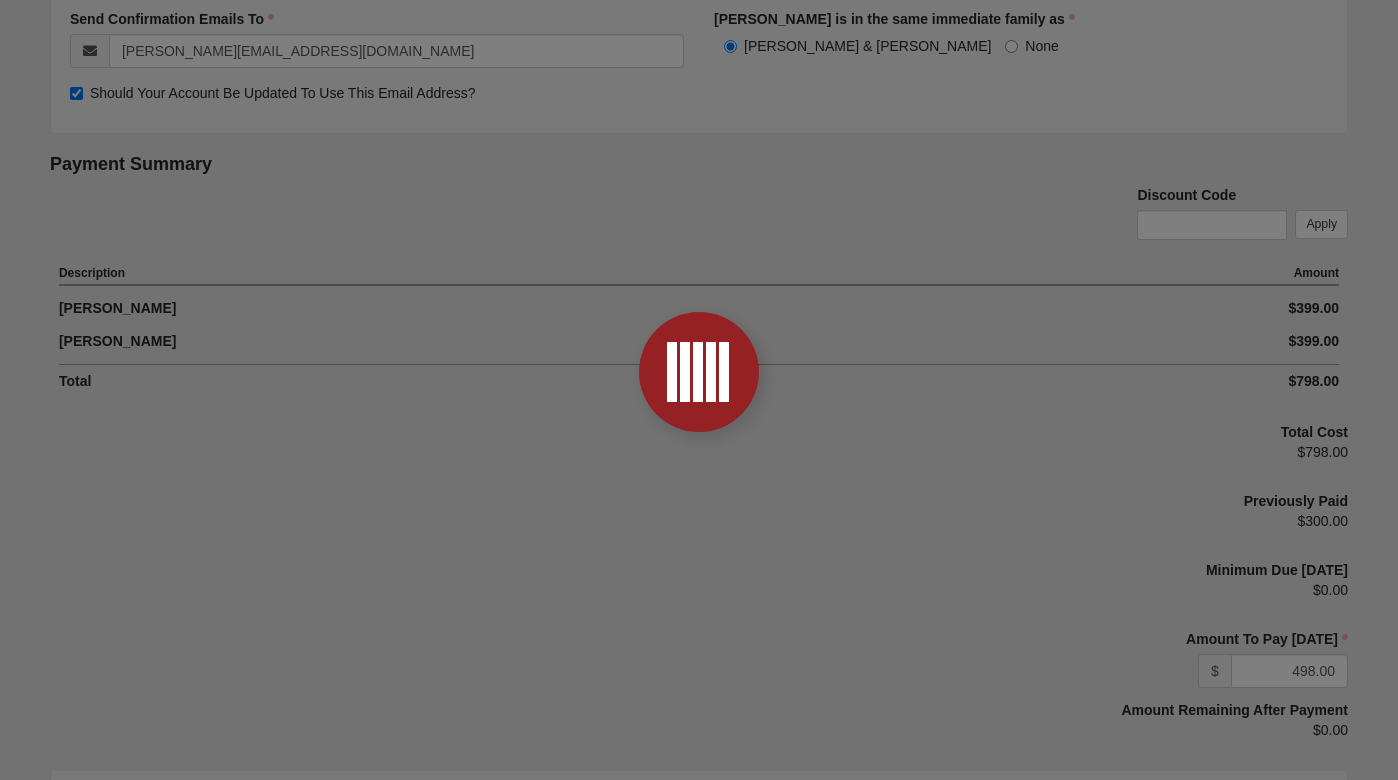 scroll, scrollTop: 360, scrollLeft: 0, axis: vertical 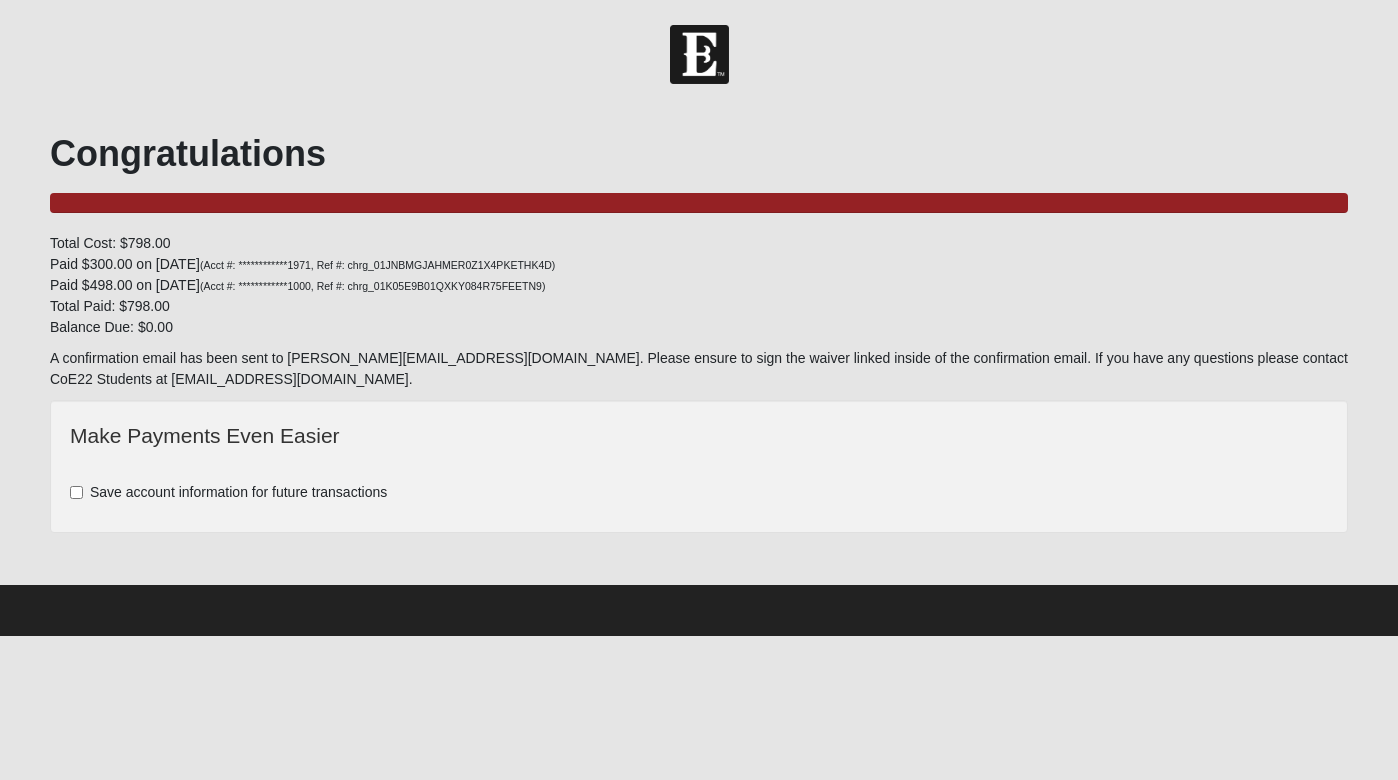 click on "Save account information for future transactions" at bounding box center [238, 492] 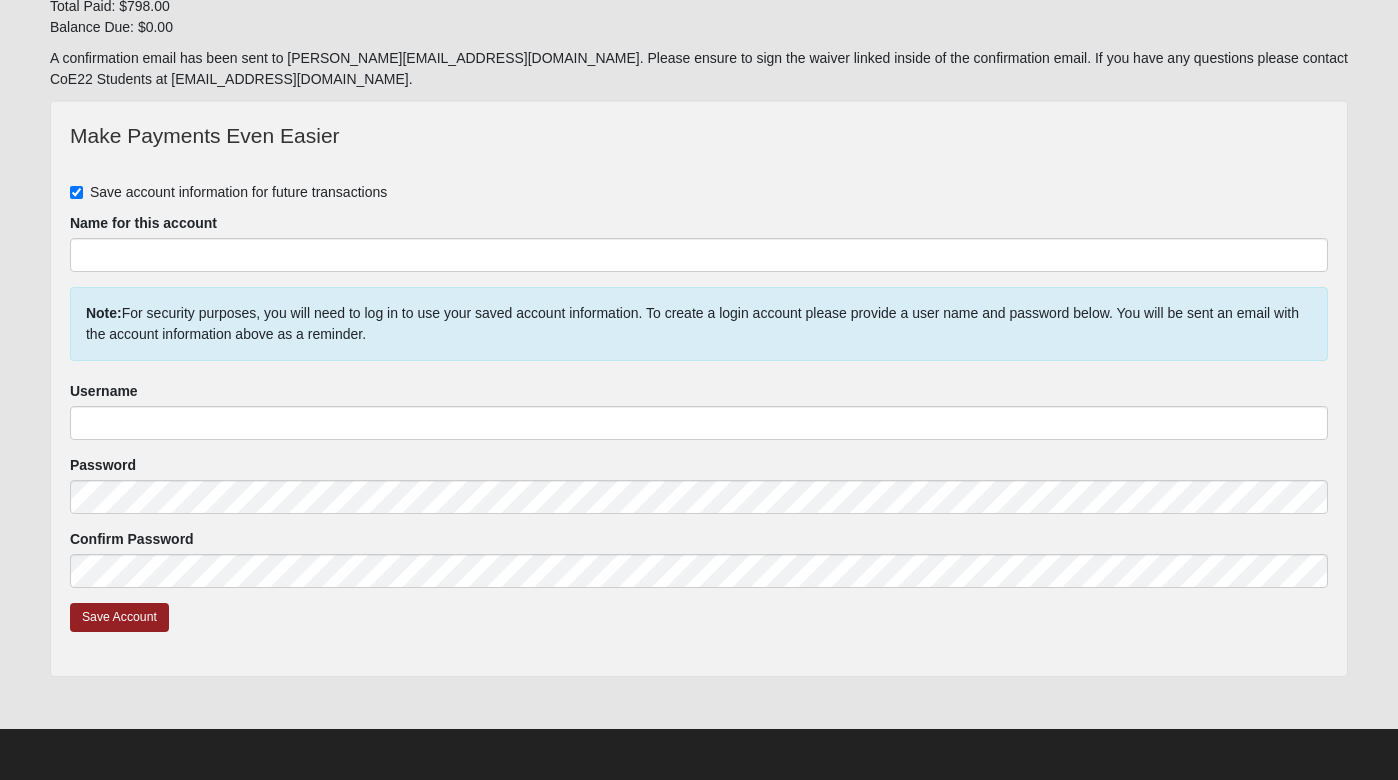scroll, scrollTop: 299, scrollLeft: 0, axis: vertical 